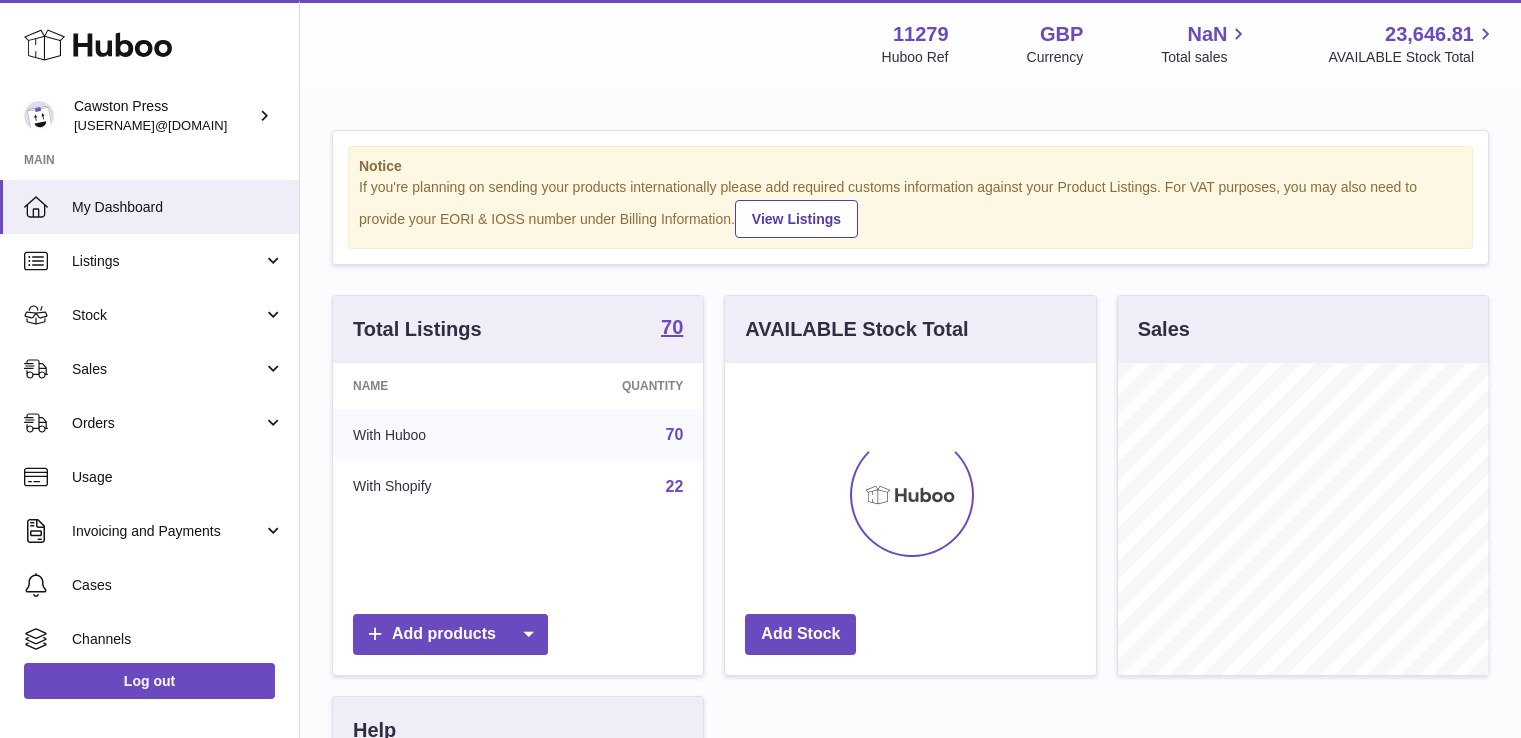 scroll, scrollTop: 0, scrollLeft: 0, axis: both 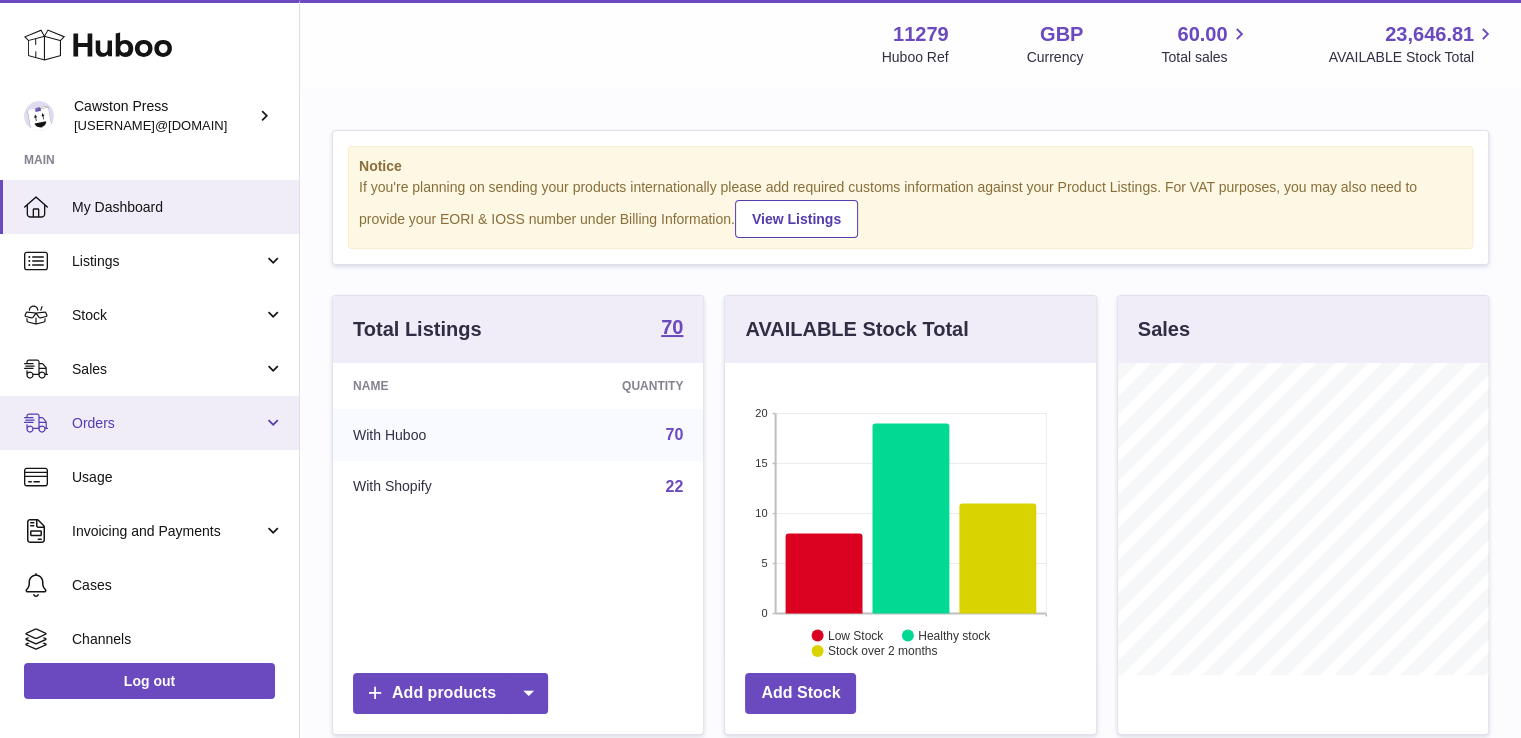 click on "Orders" at bounding box center (167, 423) 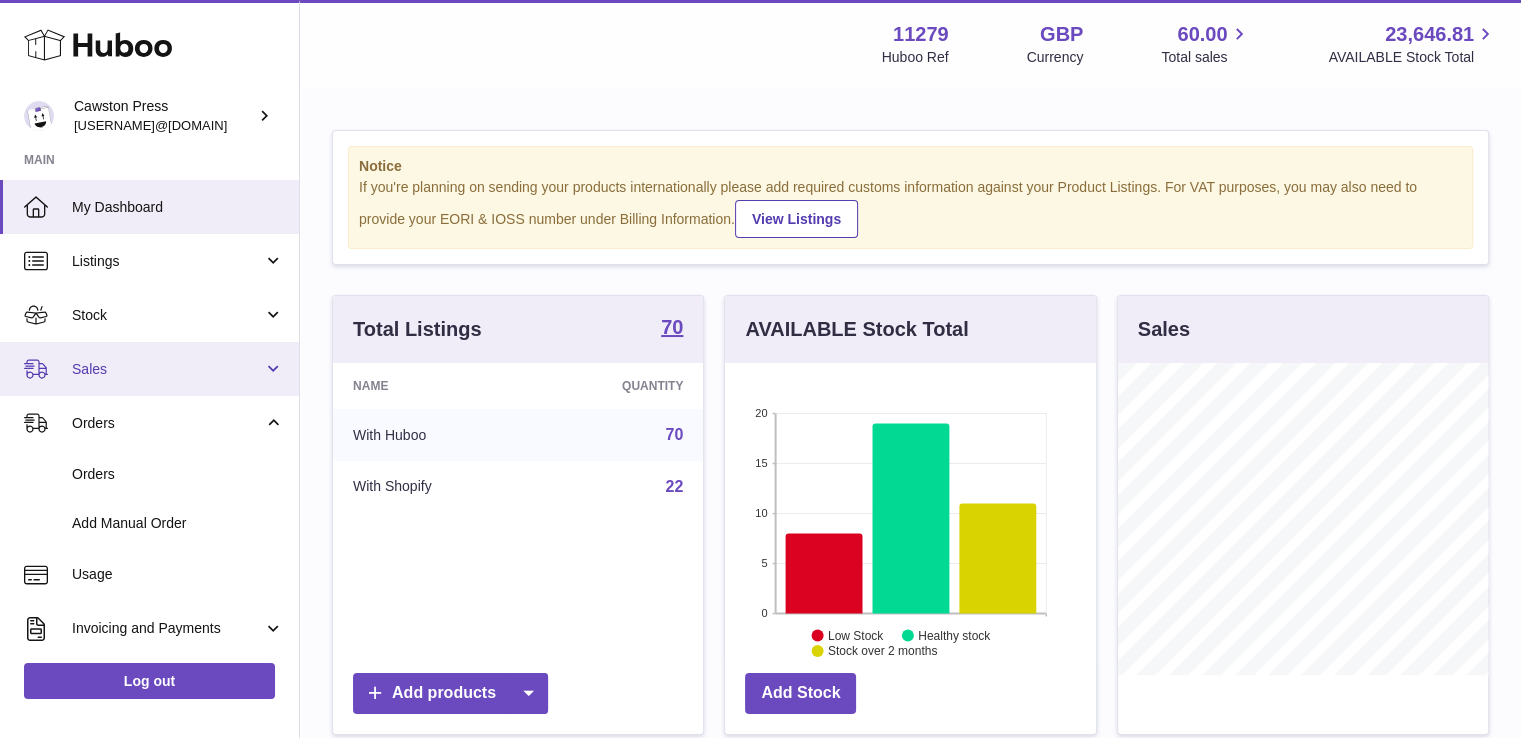 click on "Sales" at bounding box center (149, 369) 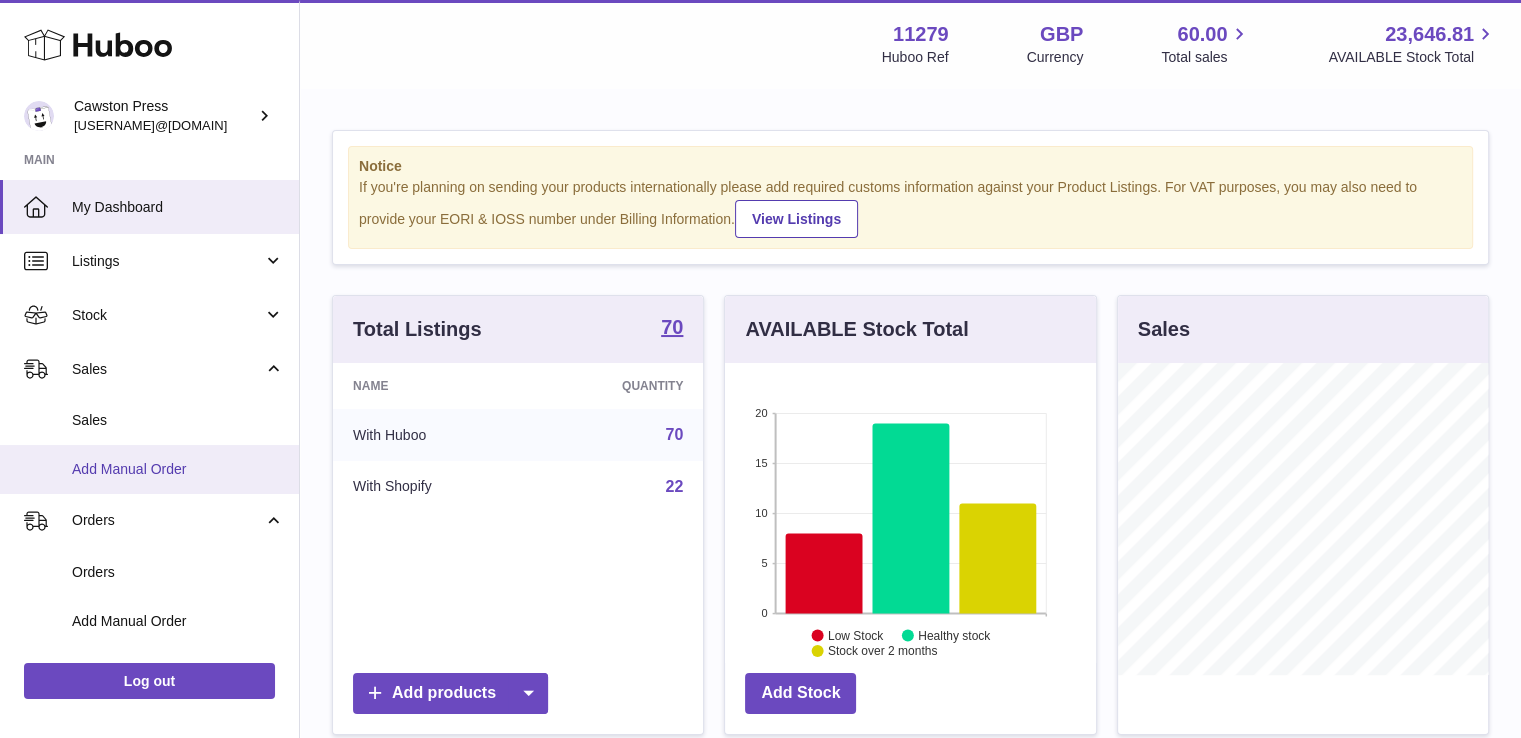 click on "Add Manual Order" at bounding box center (178, 469) 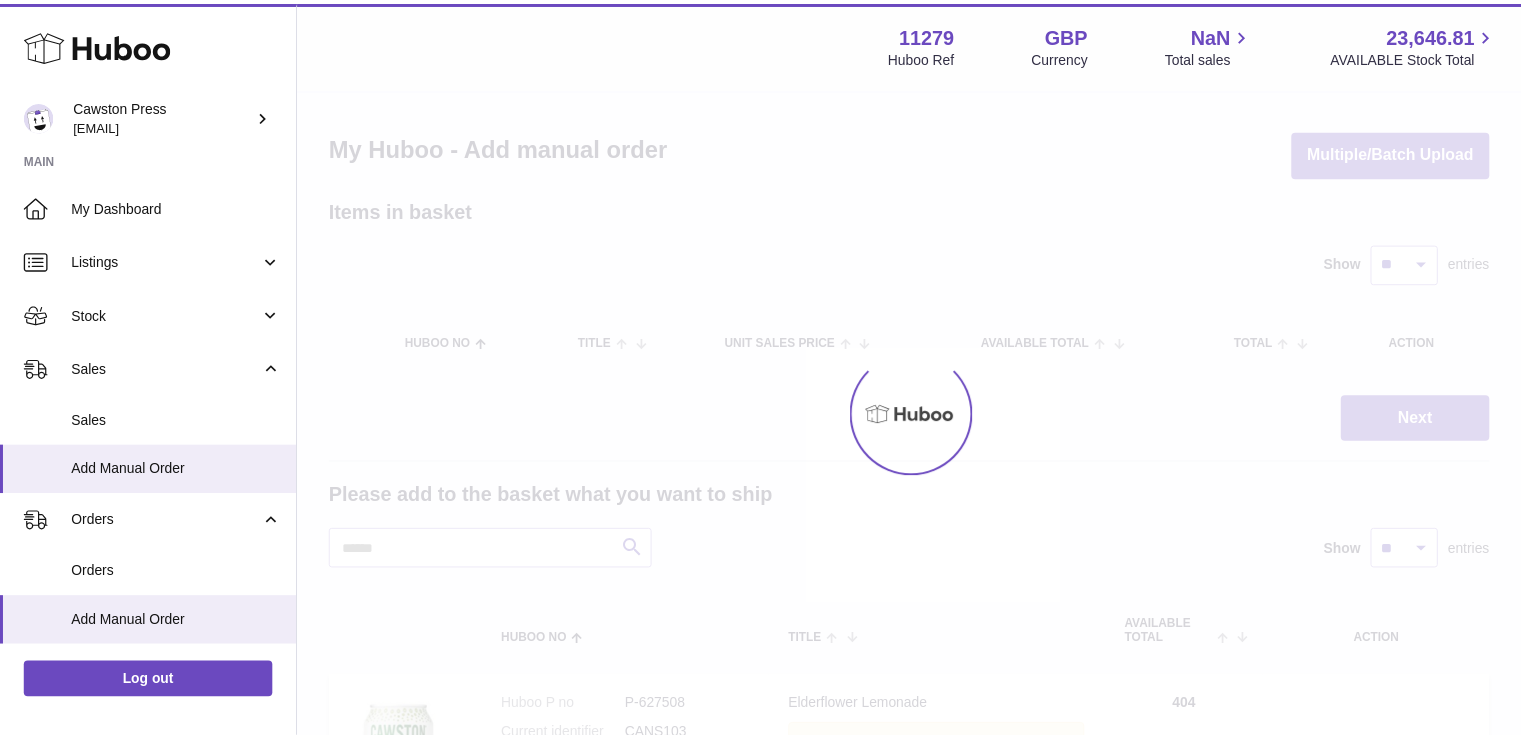 scroll, scrollTop: 0, scrollLeft: 0, axis: both 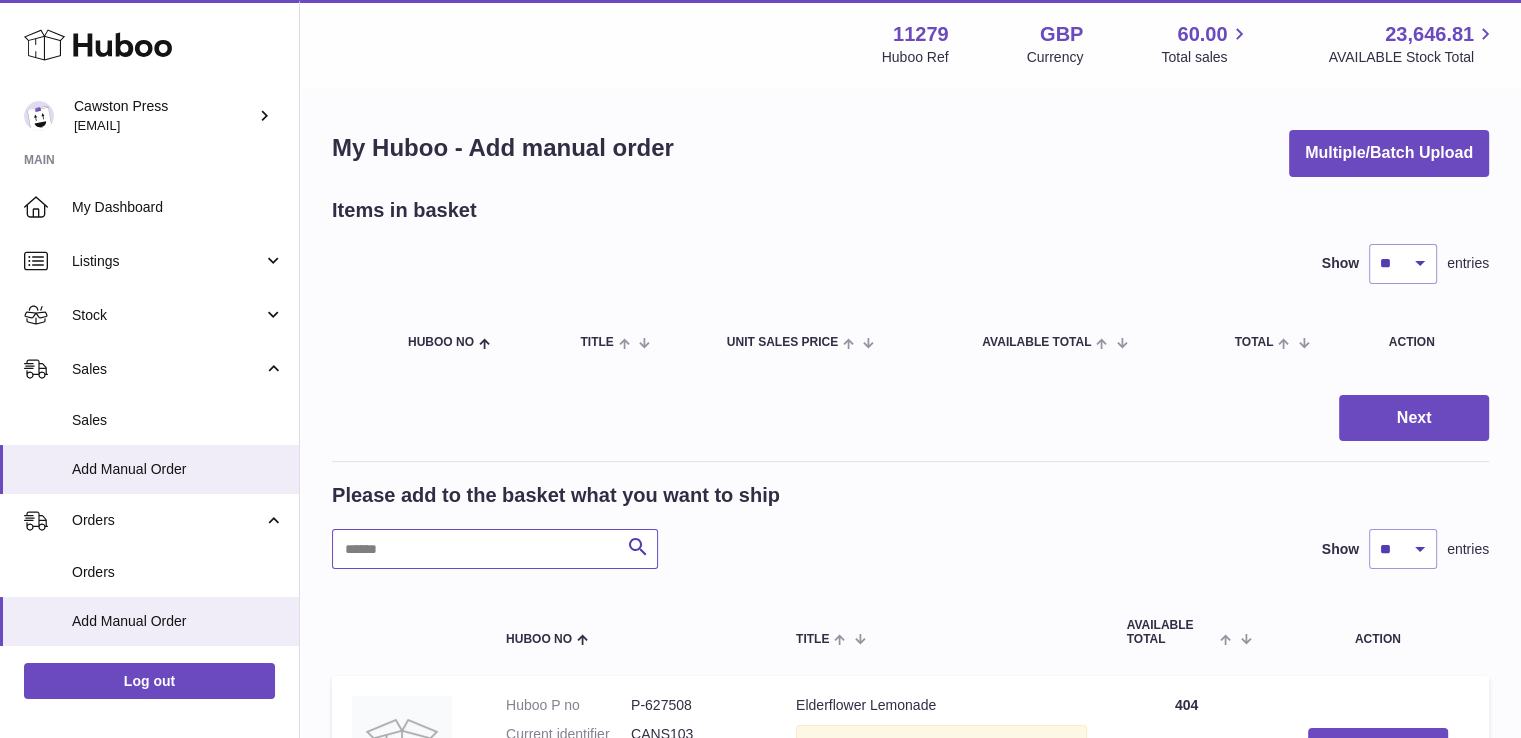 click at bounding box center [495, 549] 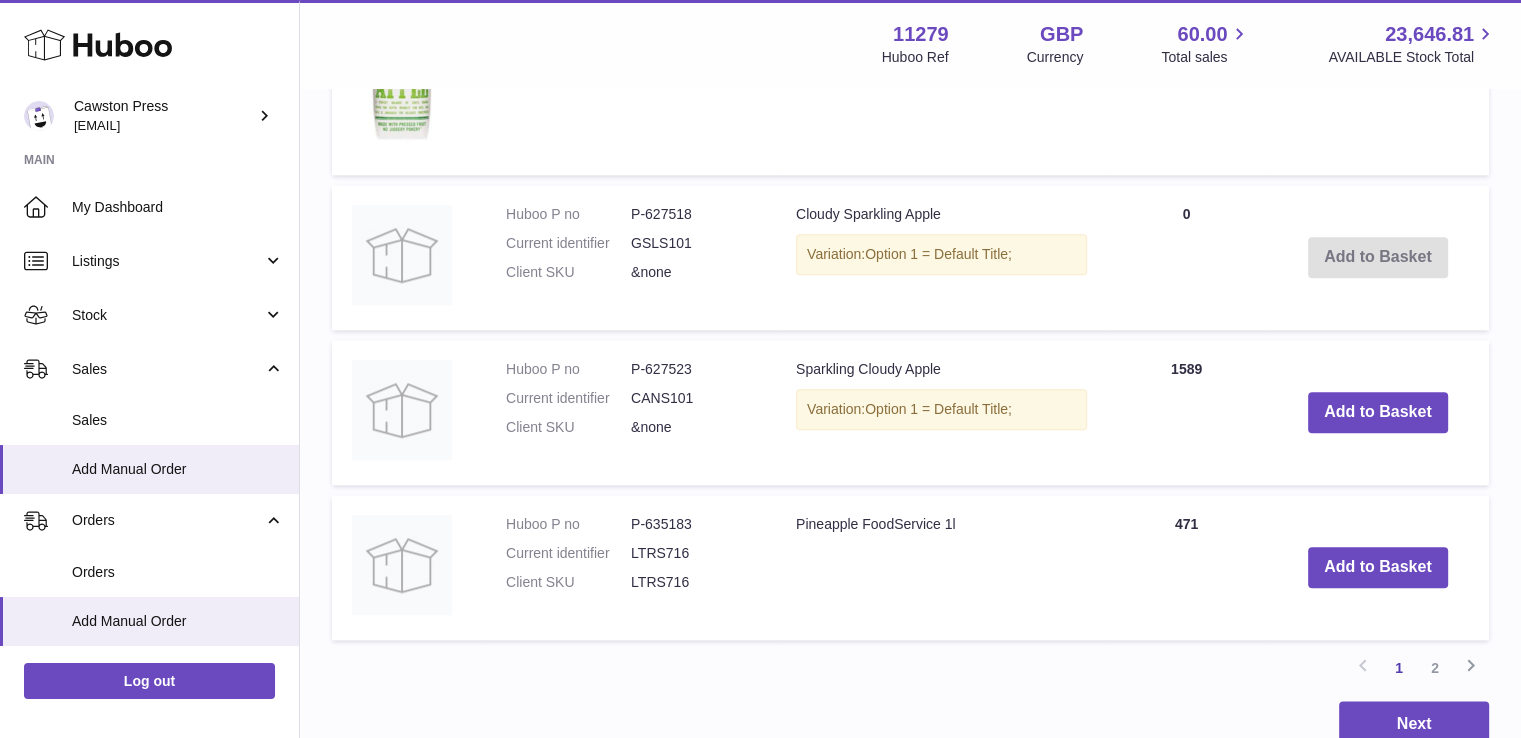 scroll, scrollTop: 2157, scrollLeft: 0, axis: vertical 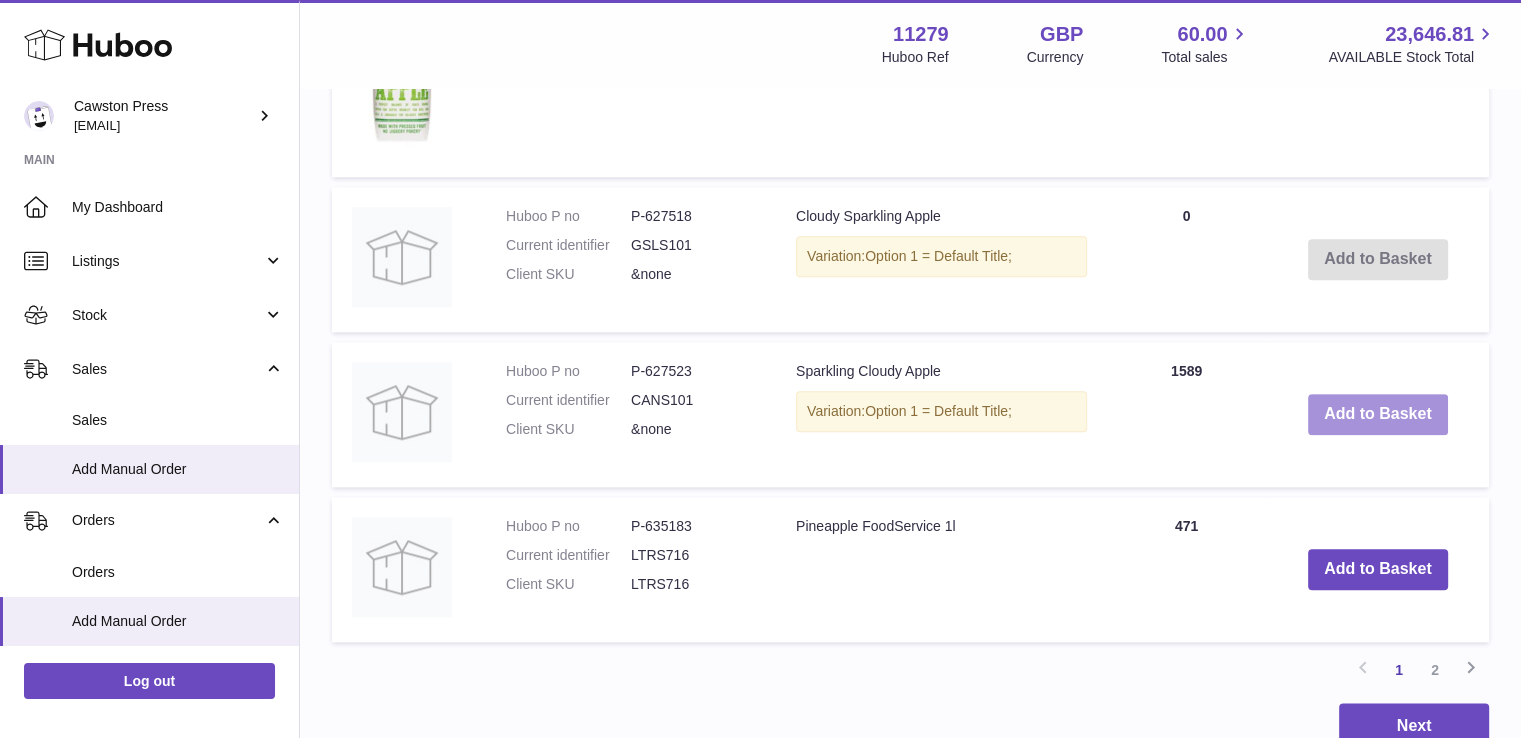 click on "Add to Basket" at bounding box center [1378, 414] 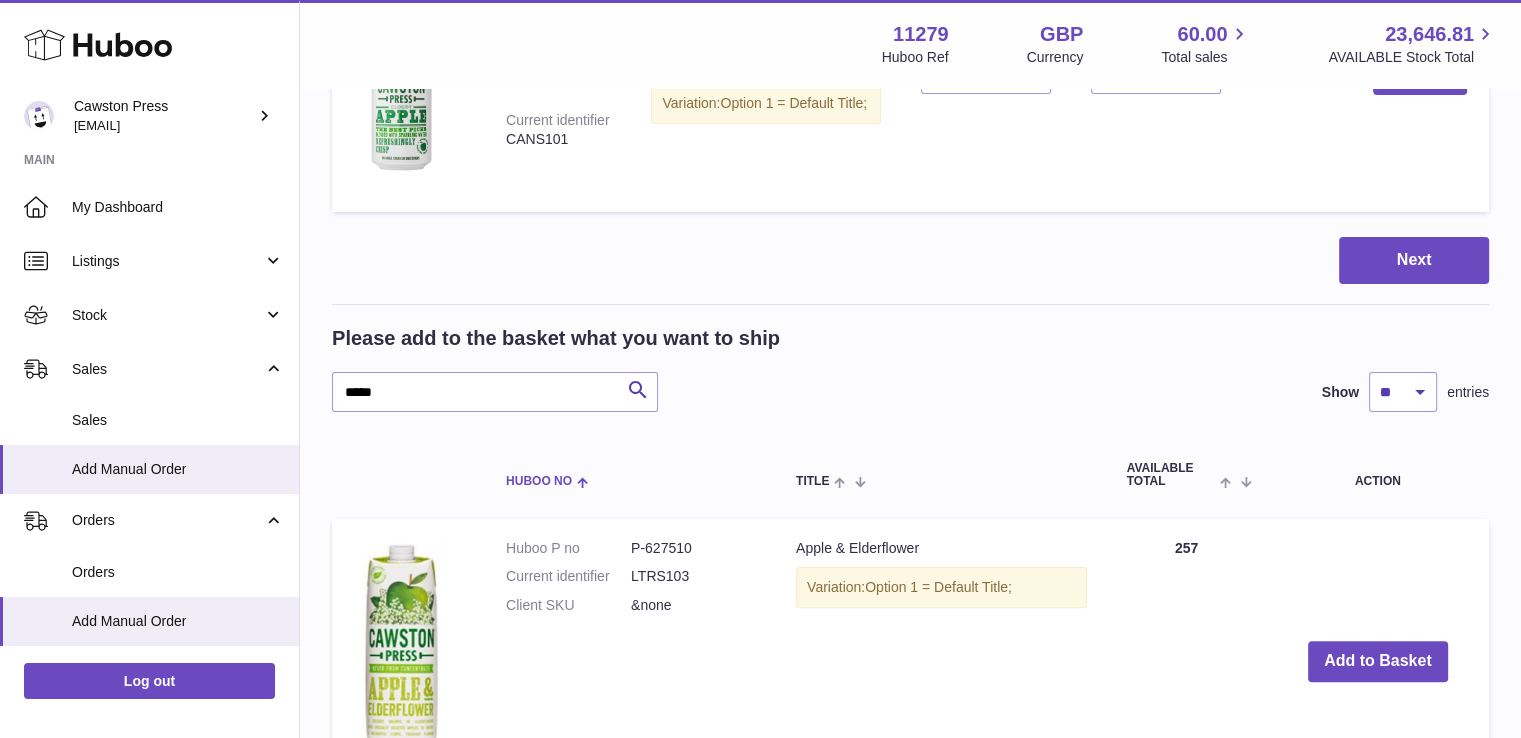 scroll, scrollTop: 371, scrollLeft: 0, axis: vertical 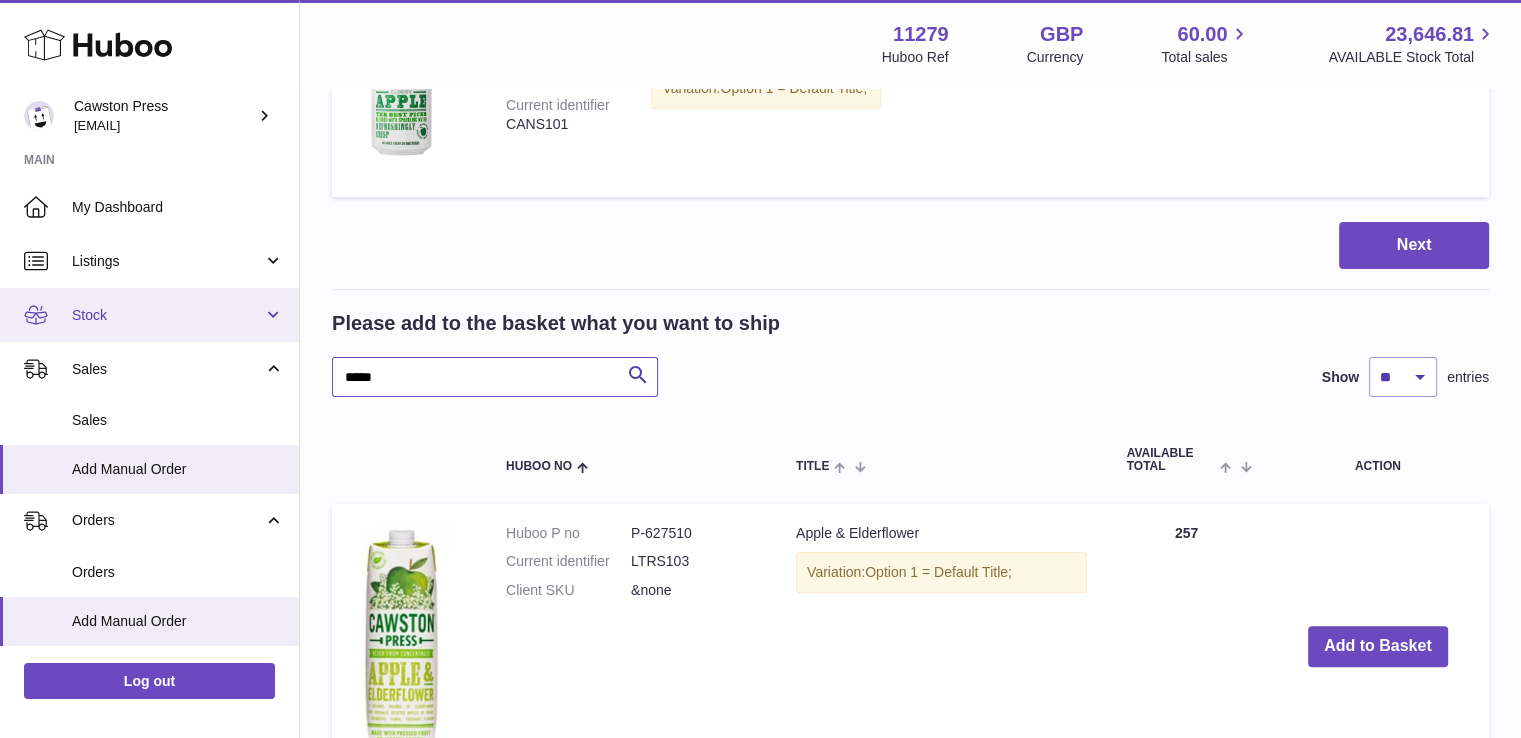 drag, startPoint x: 478, startPoint y: 377, endPoint x: 195, endPoint y: 332, distance: 286.55542 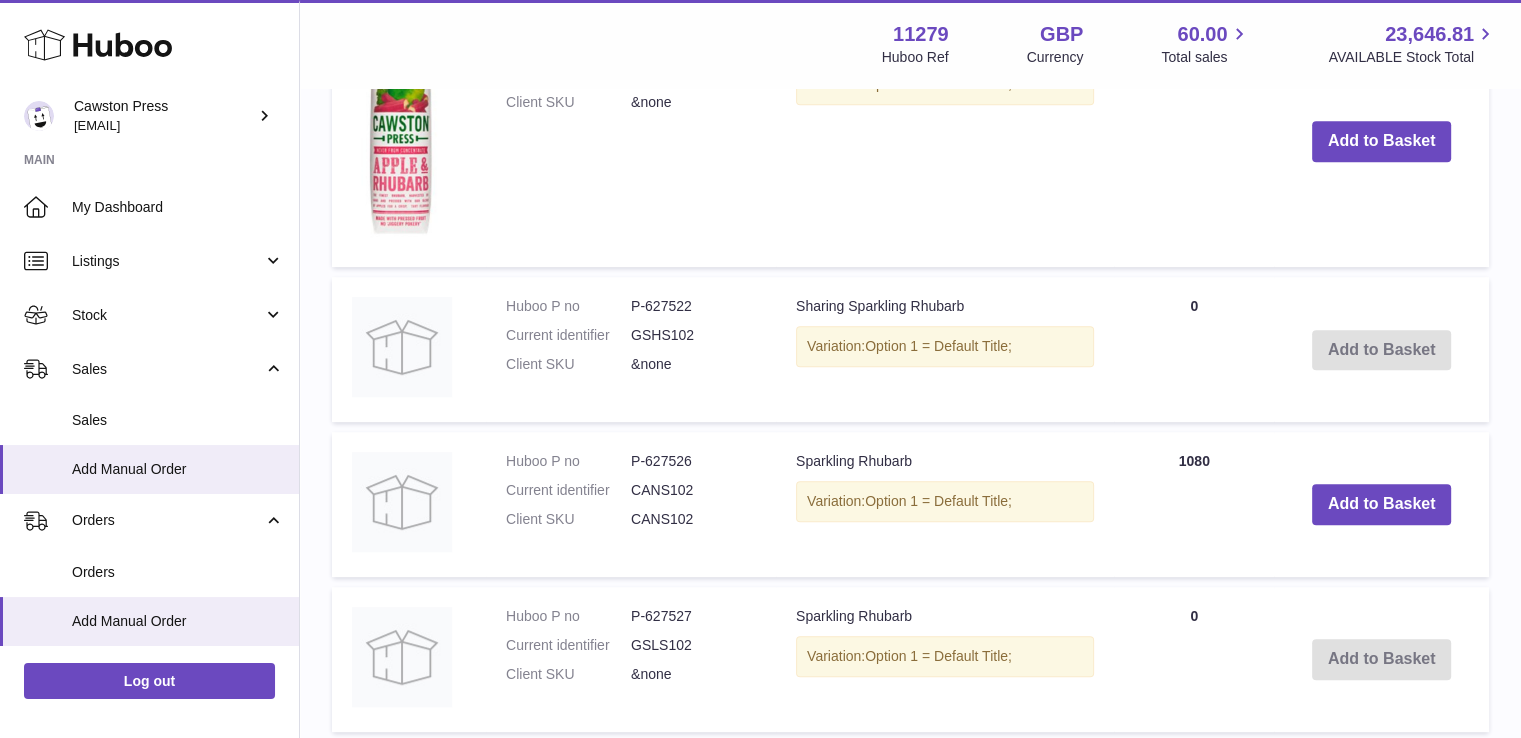 scroll, scrollTop: 891, scrollLeft: 0, axis: vertical 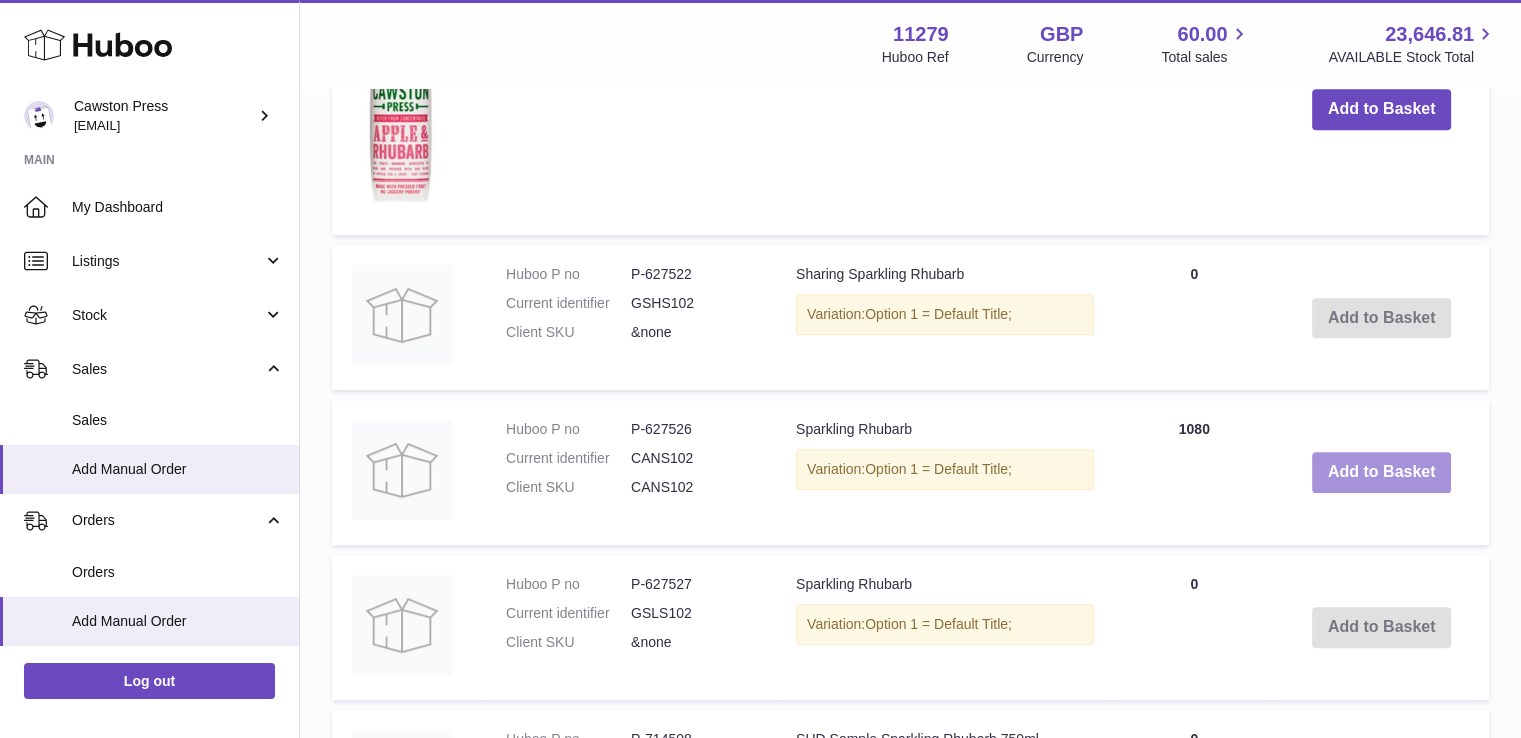 click on "Add to Basket" at bounding box center [1382, 472] 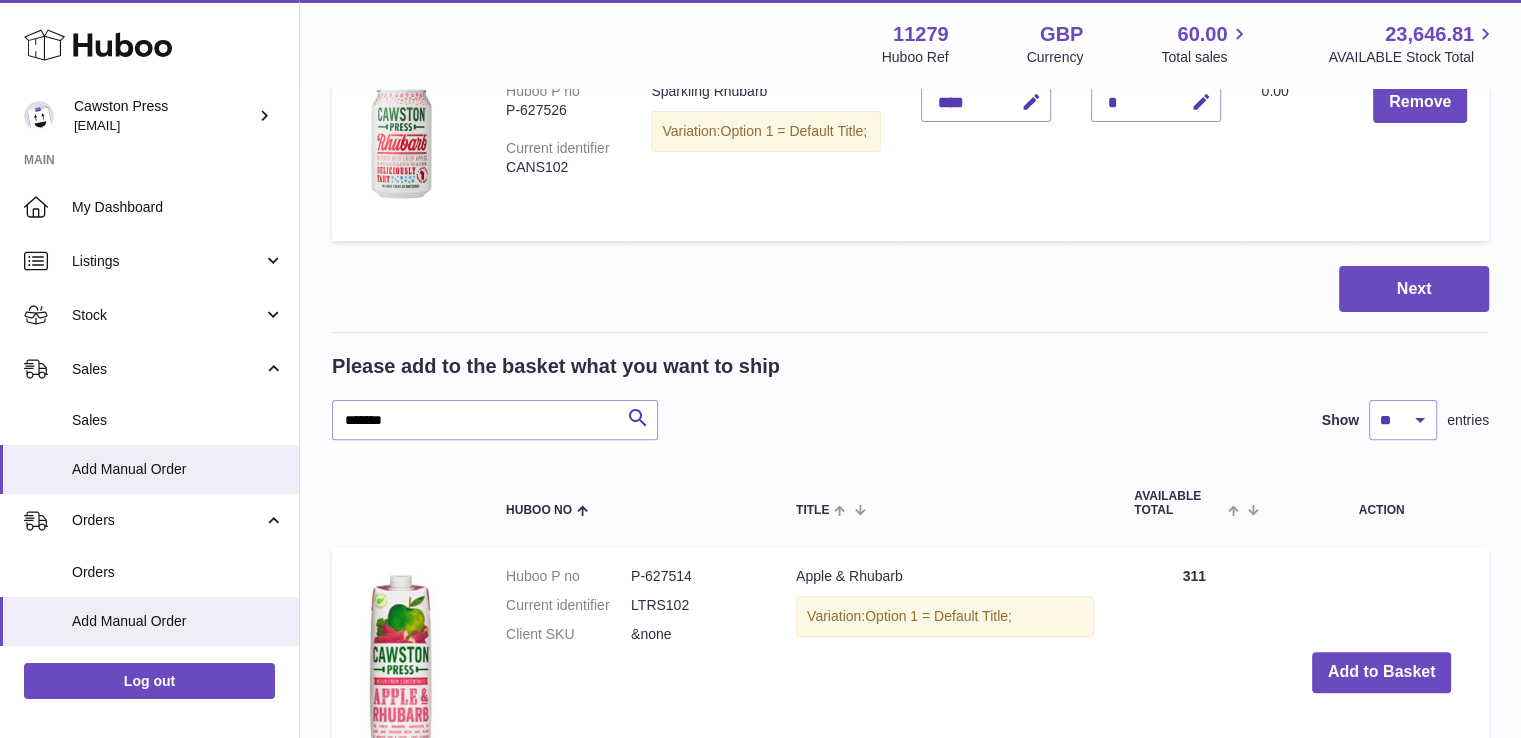 scroll, scrollTop: 532, scrollLeft: 0, axis: vertical 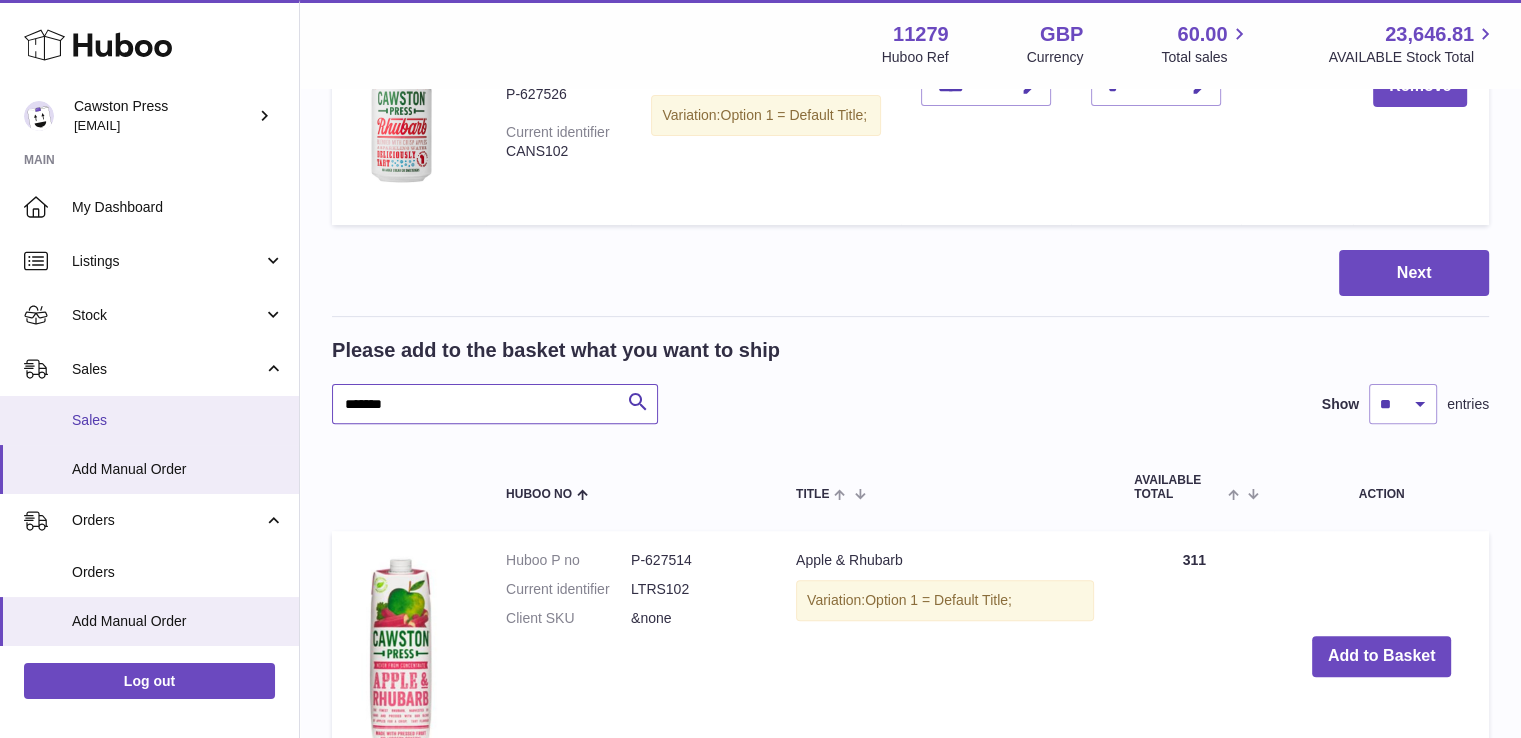drag, startPoint x: 392, startPoint y: 400, endPoint x: 242, endPoint y: 397, distance: 150.03 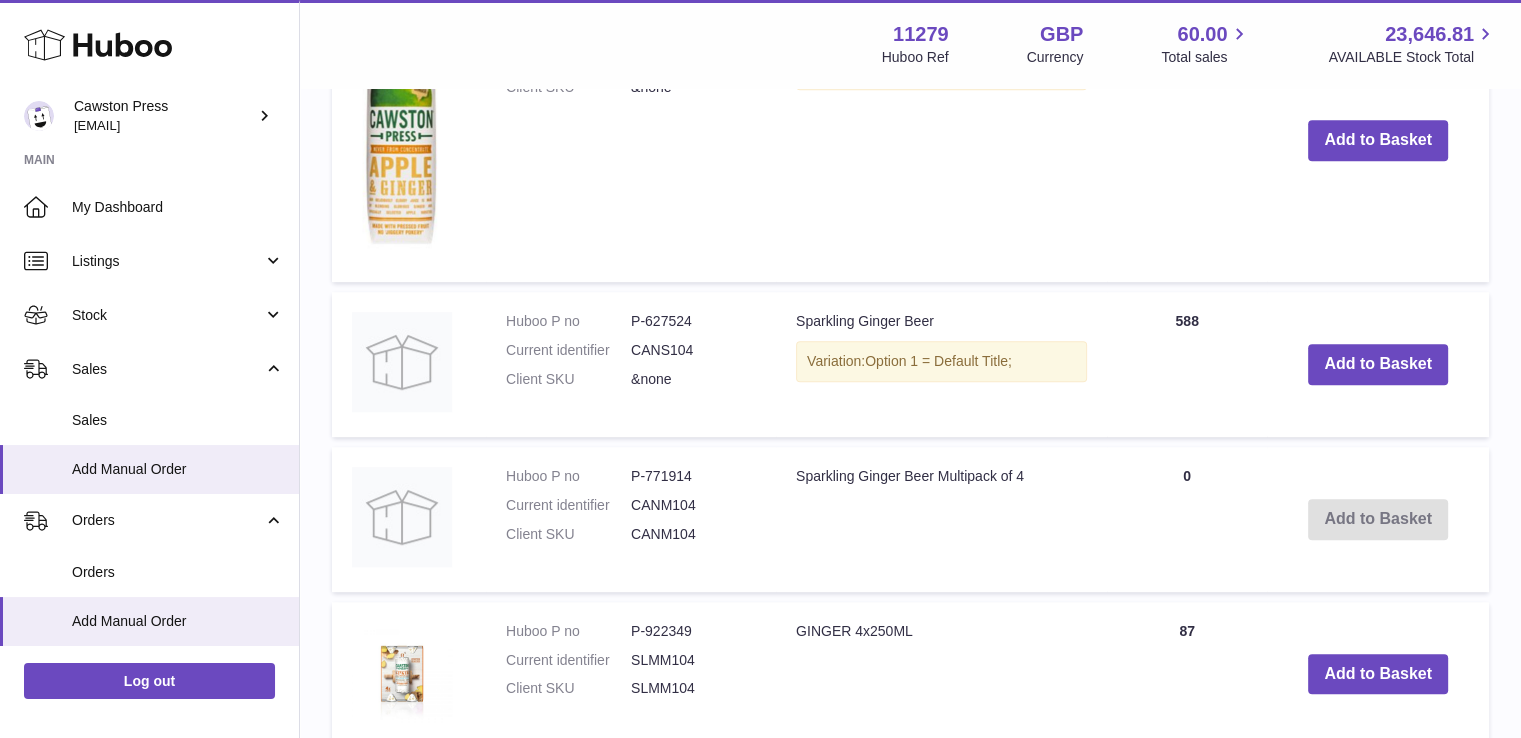 scroll, scrollTop: 1064, scrollLeft: 0, axis: vertical 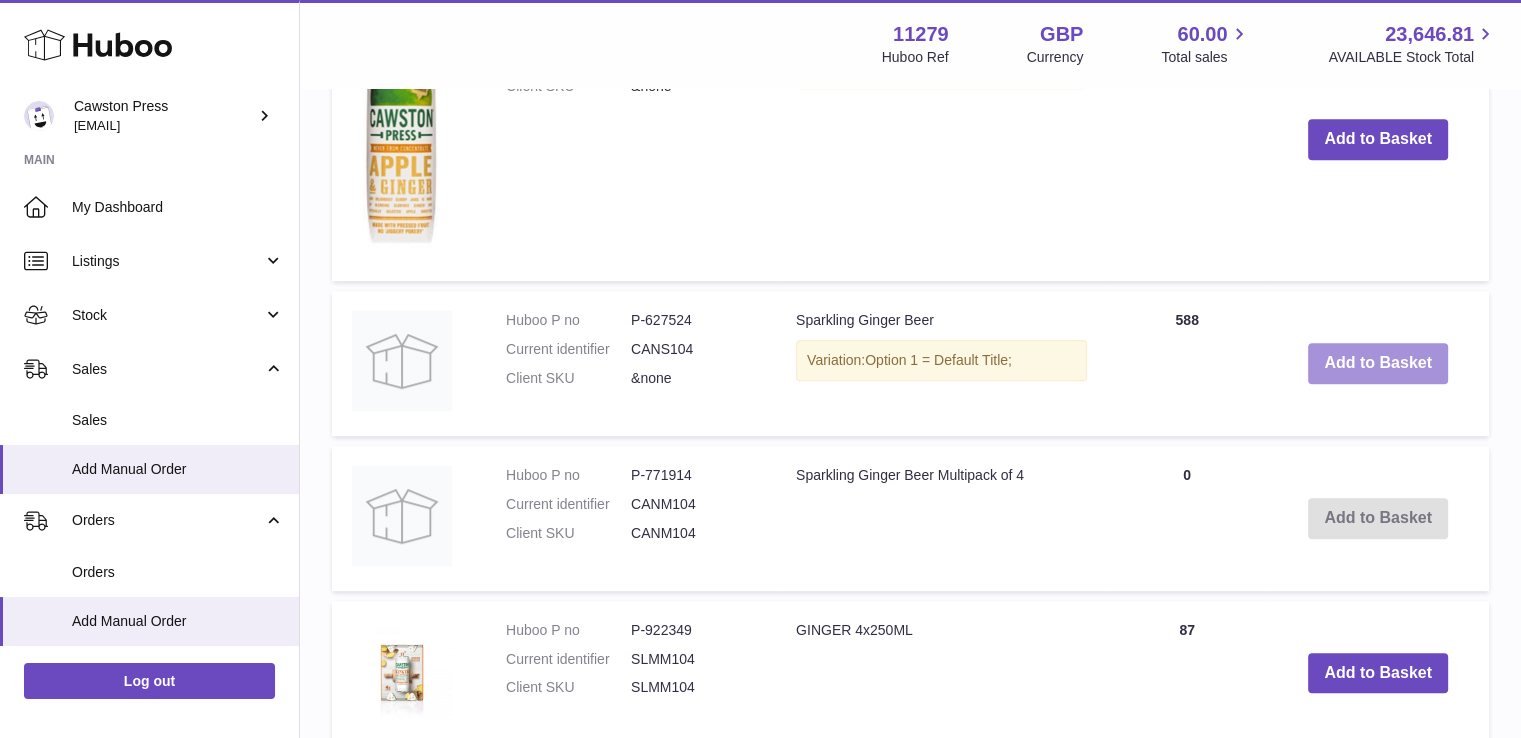 type on "******" 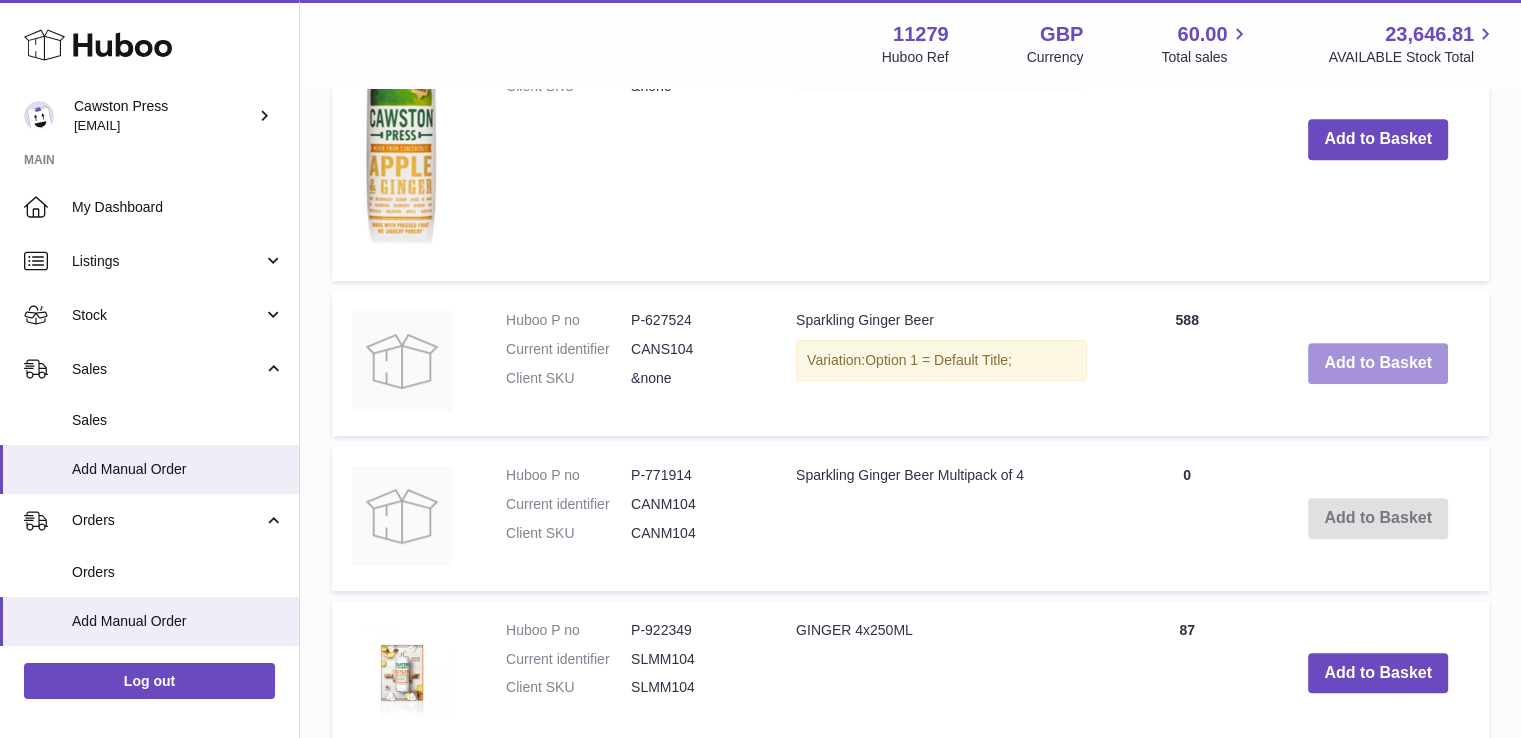 click on "Add to Basket" at bounding box center [1378, 363] 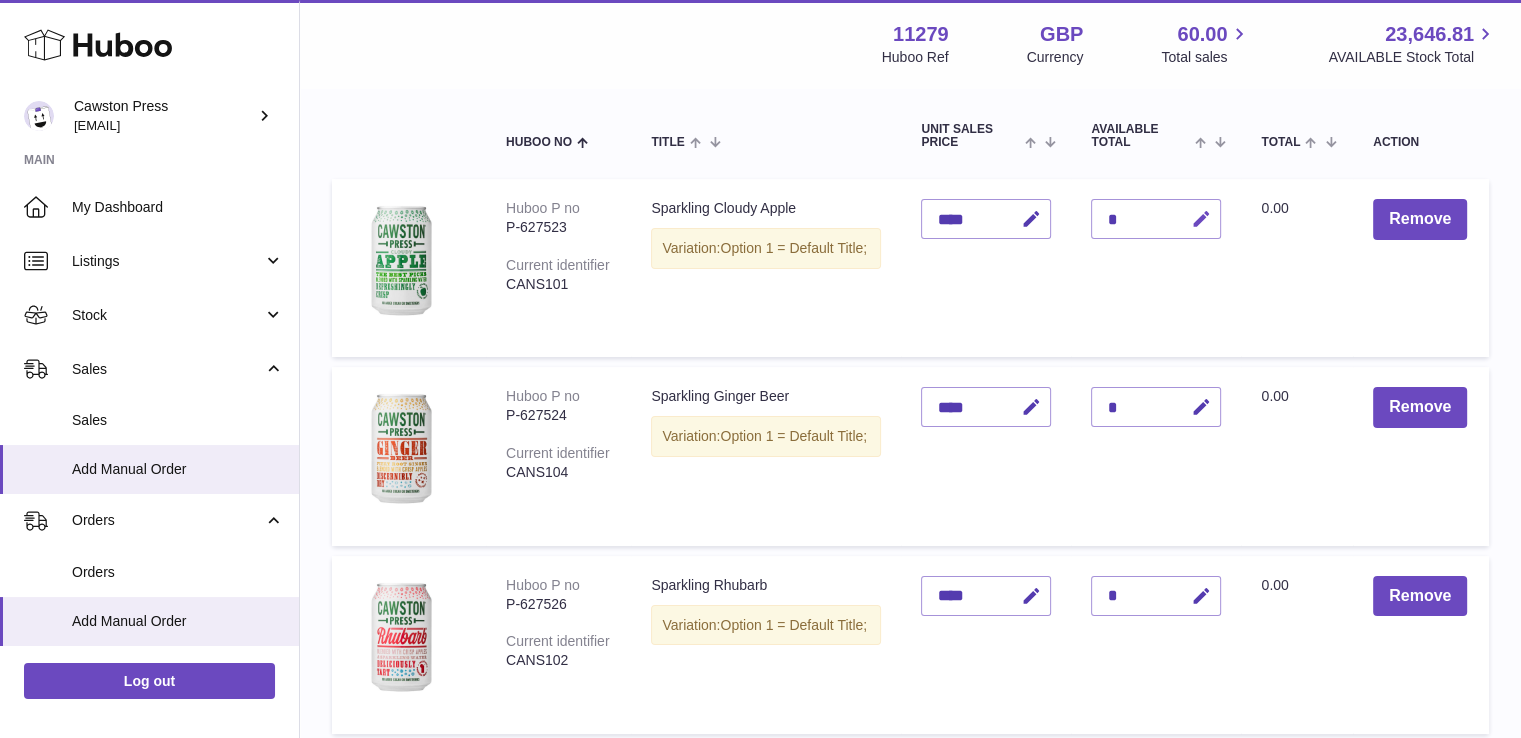 scroll, scrollTop: 212, scrollLeft: 0, axis: vertical 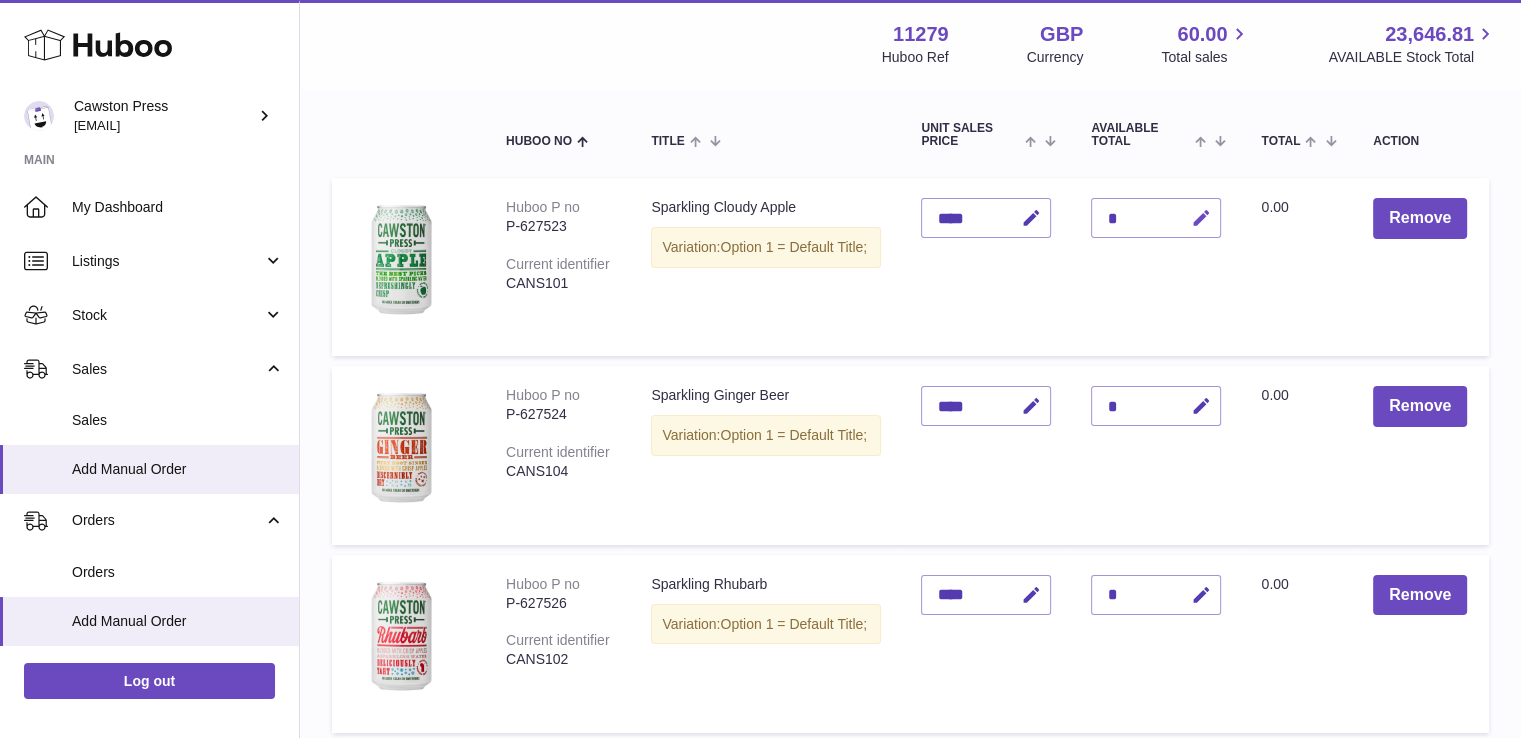 click at bounding box center [1197, 218] 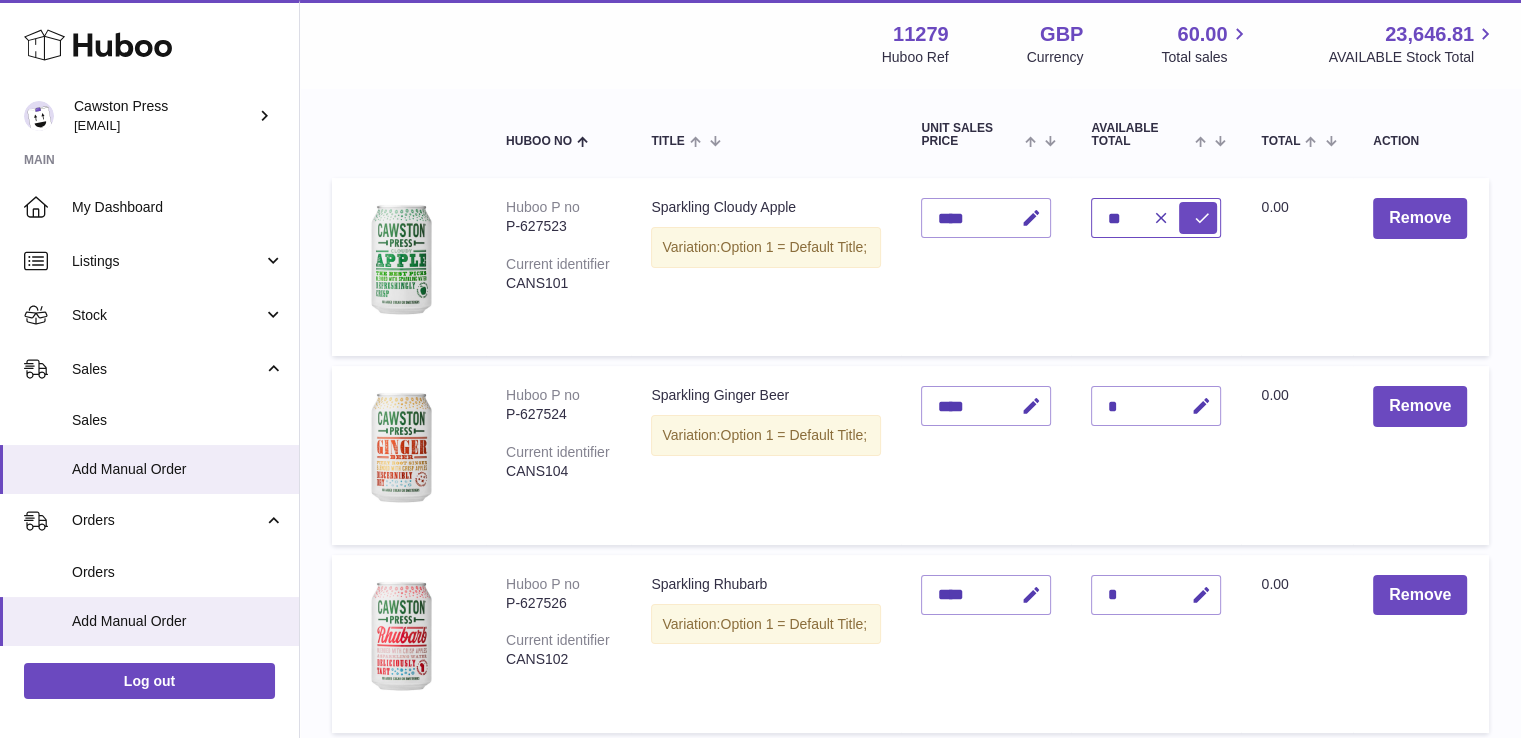 click on "**" at bounding box center (1156, 218) 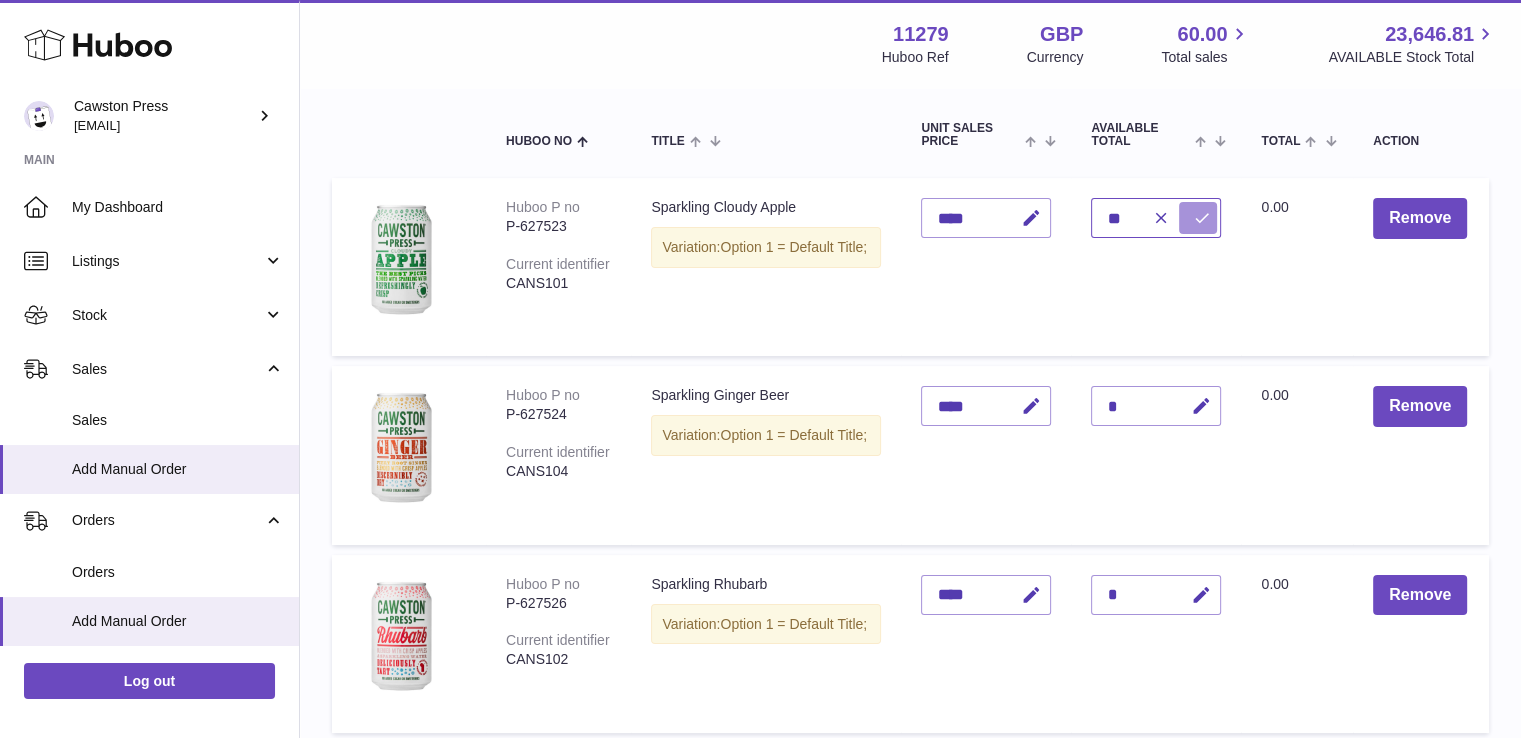 type on "**" 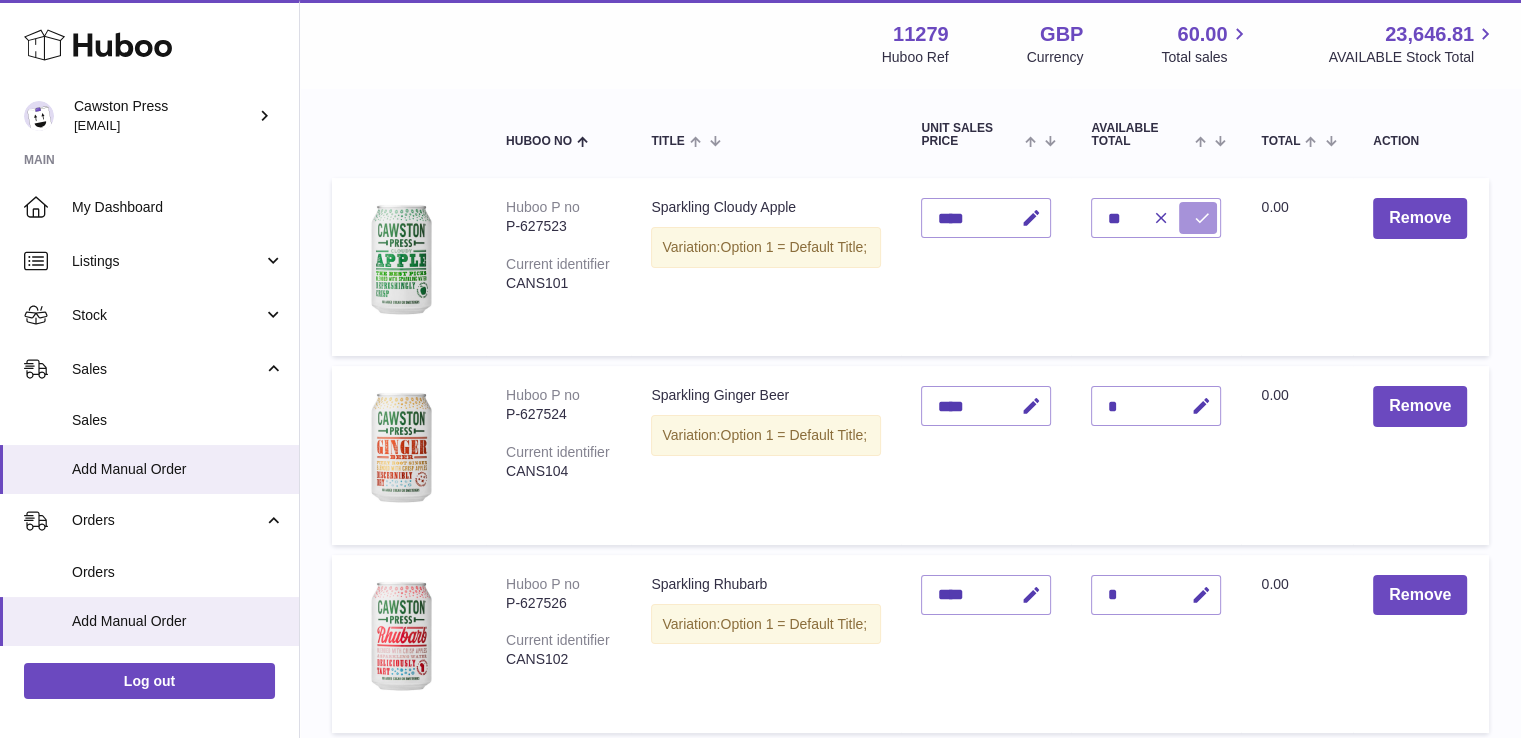 click at bounding box center [1201, 218] 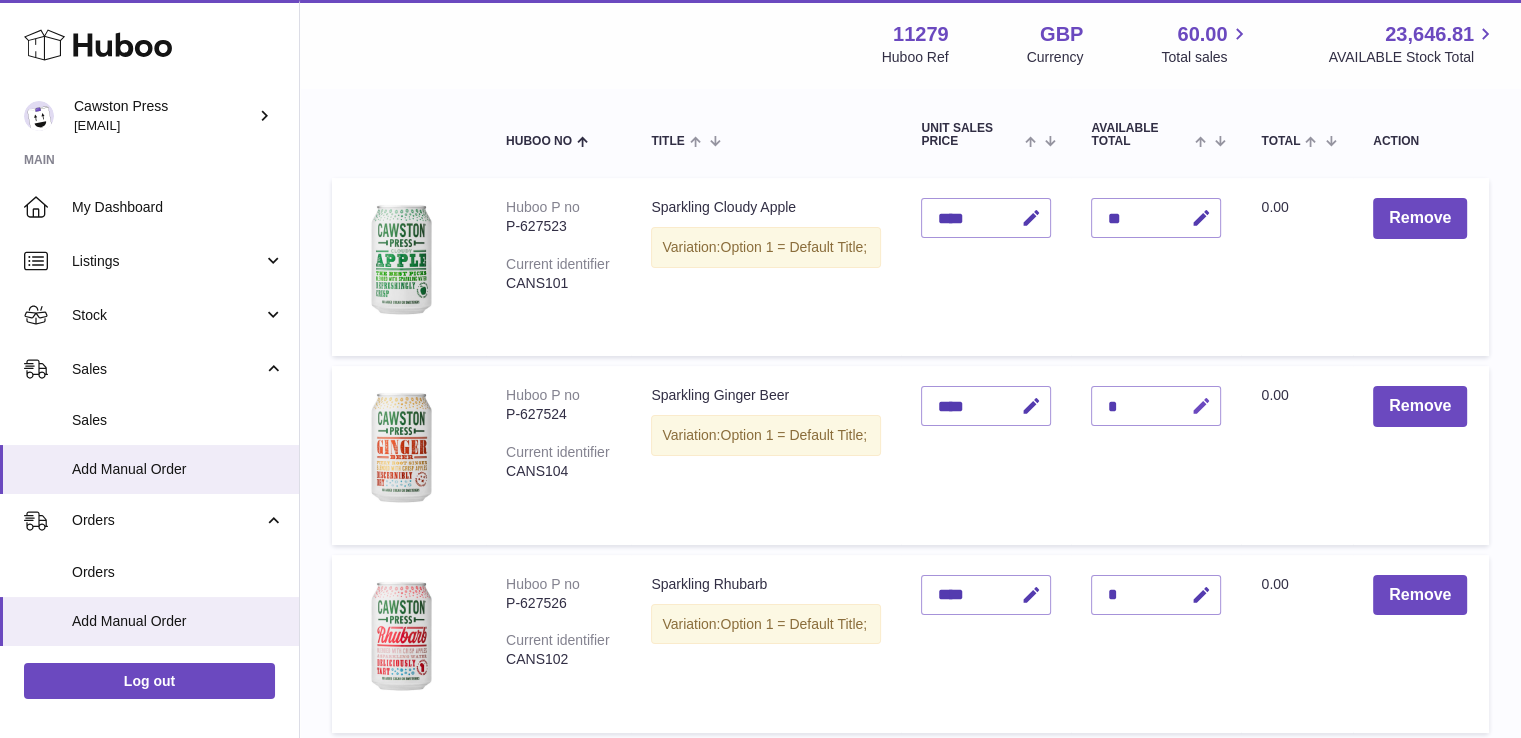 click at bounding box center [1200, 406] 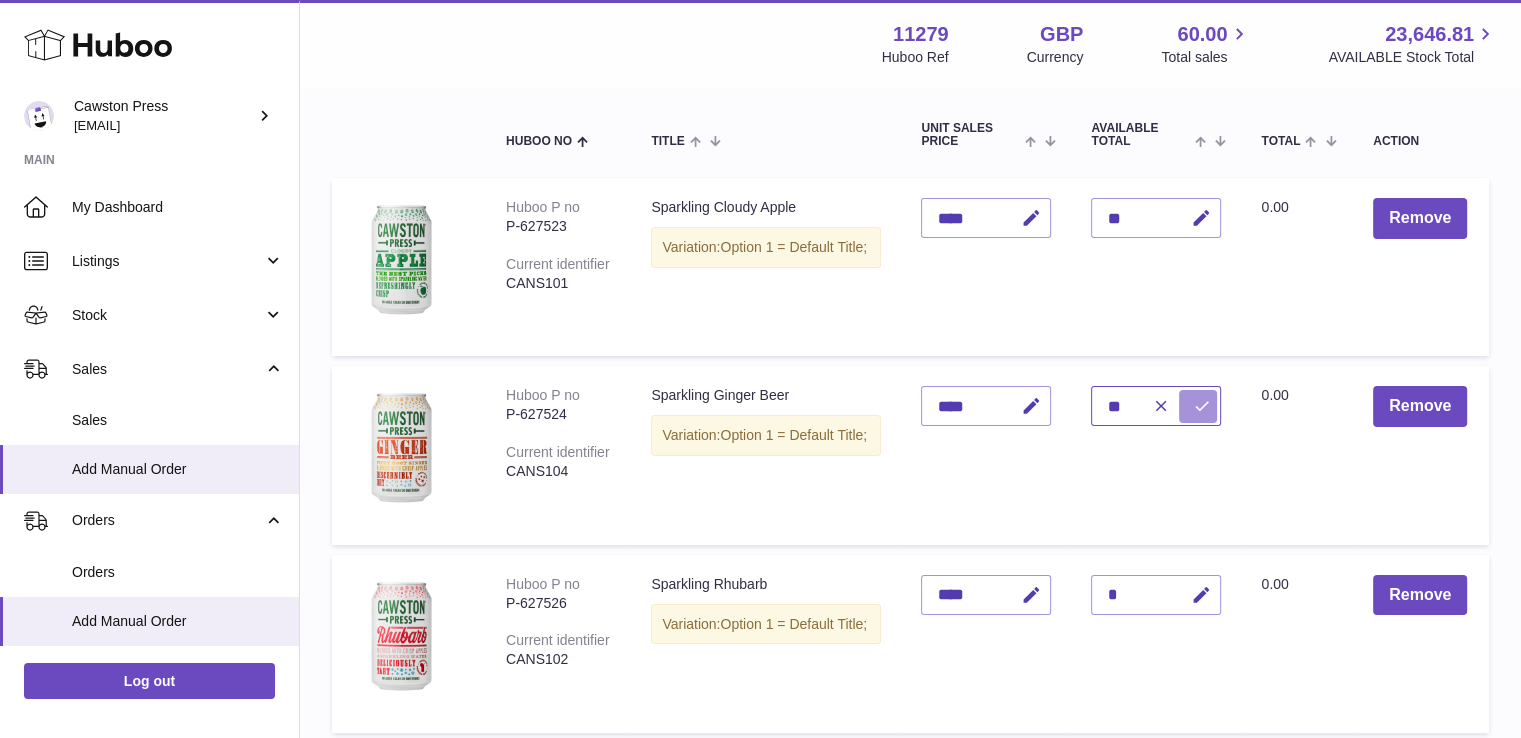 type on "**" 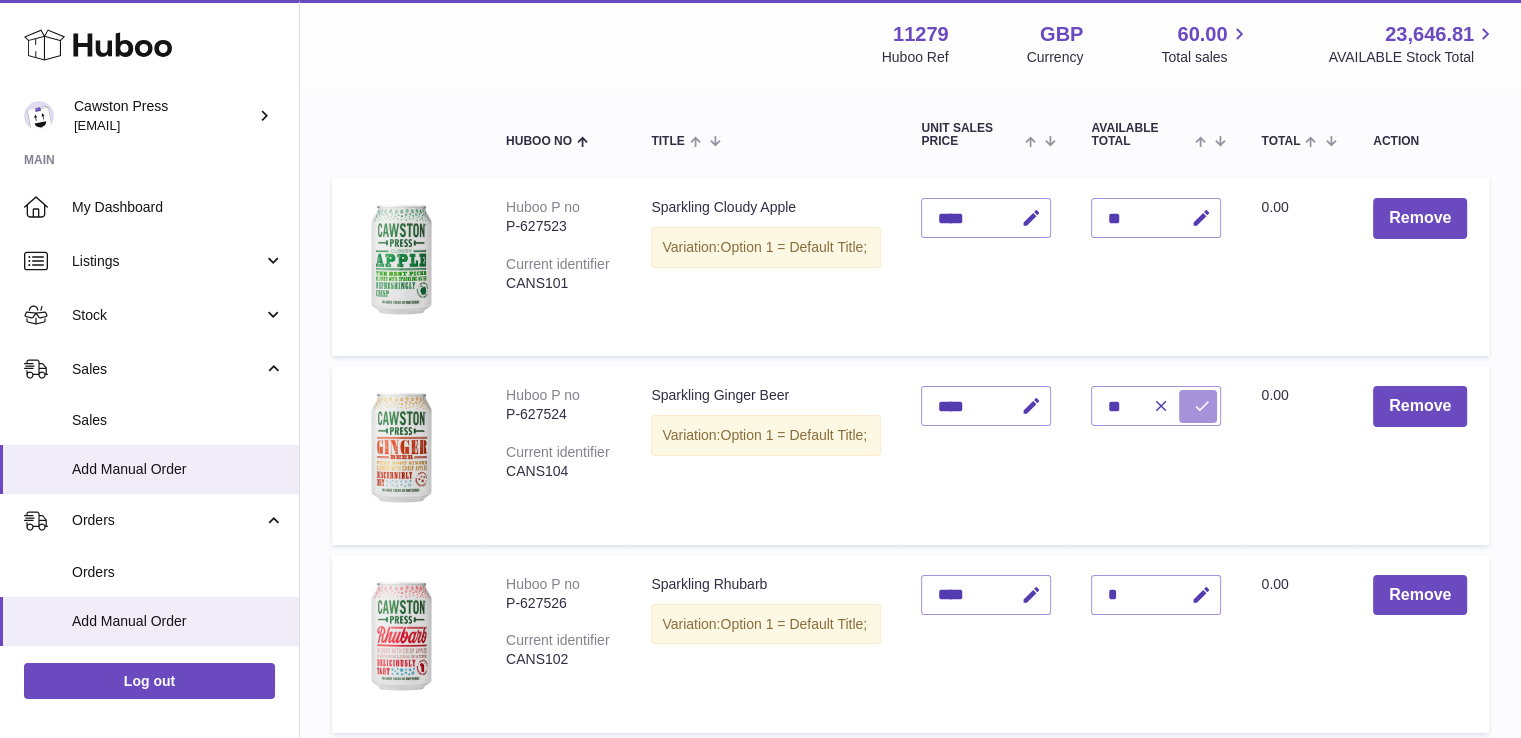 click at bounding box center [1201, 406] 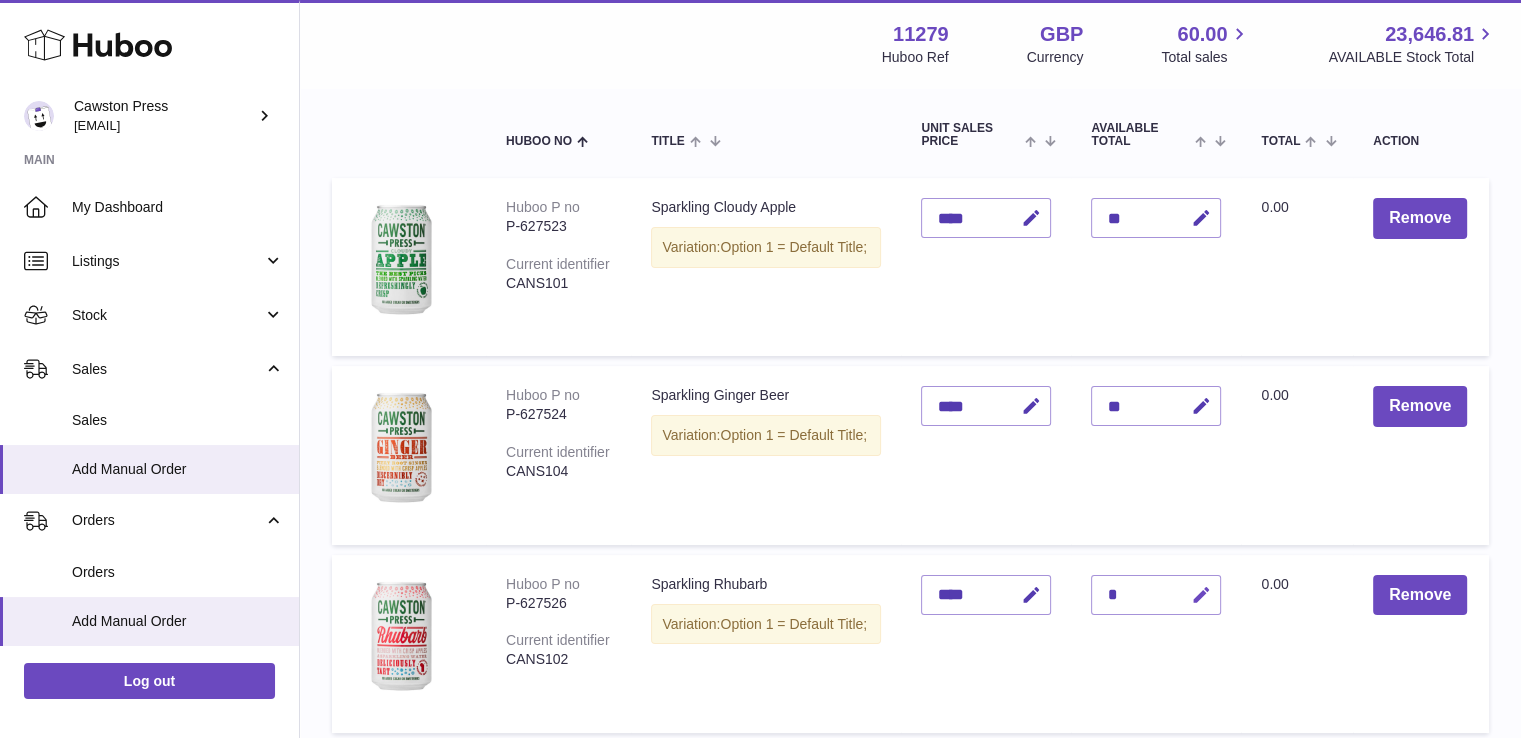 click at bounding box center (1200, 595) 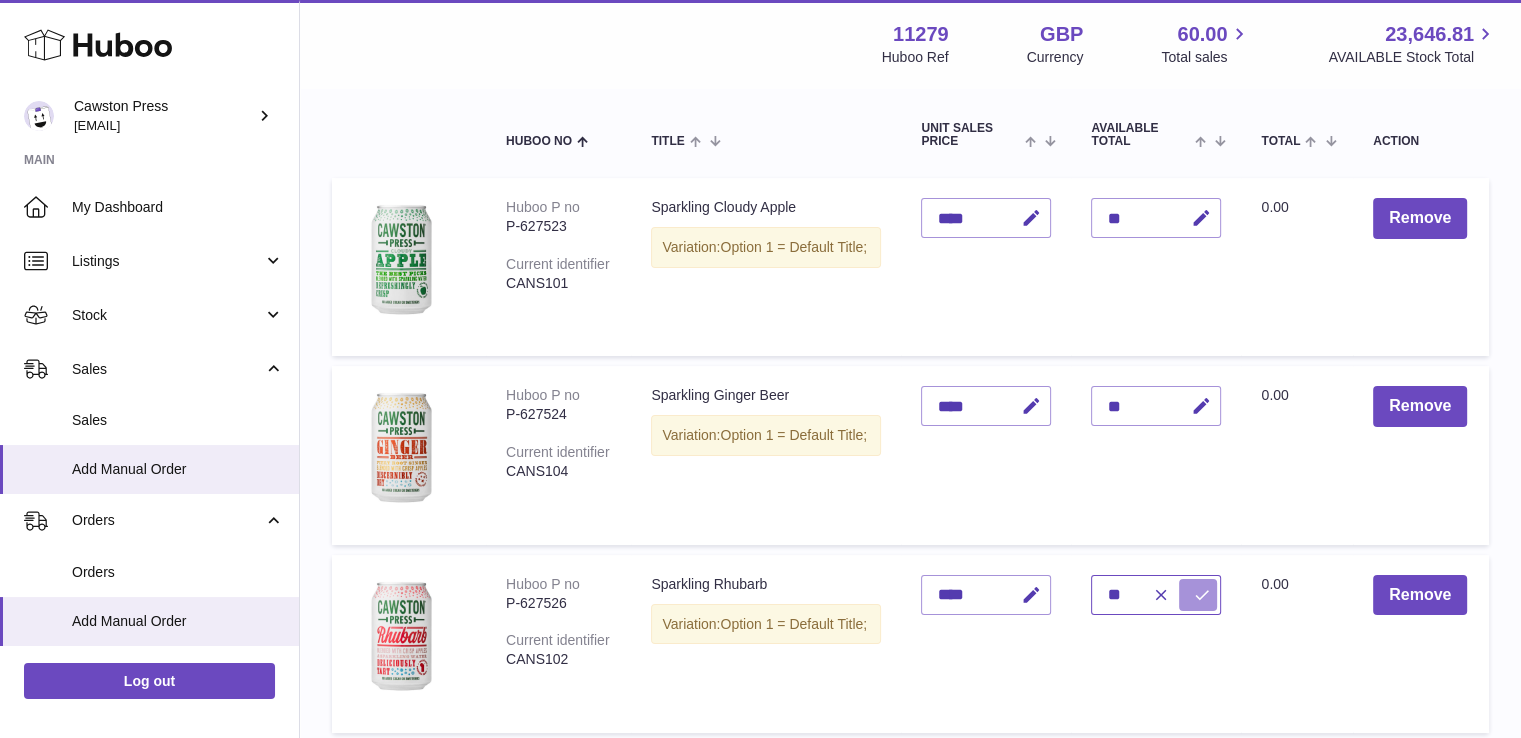 type on "**" 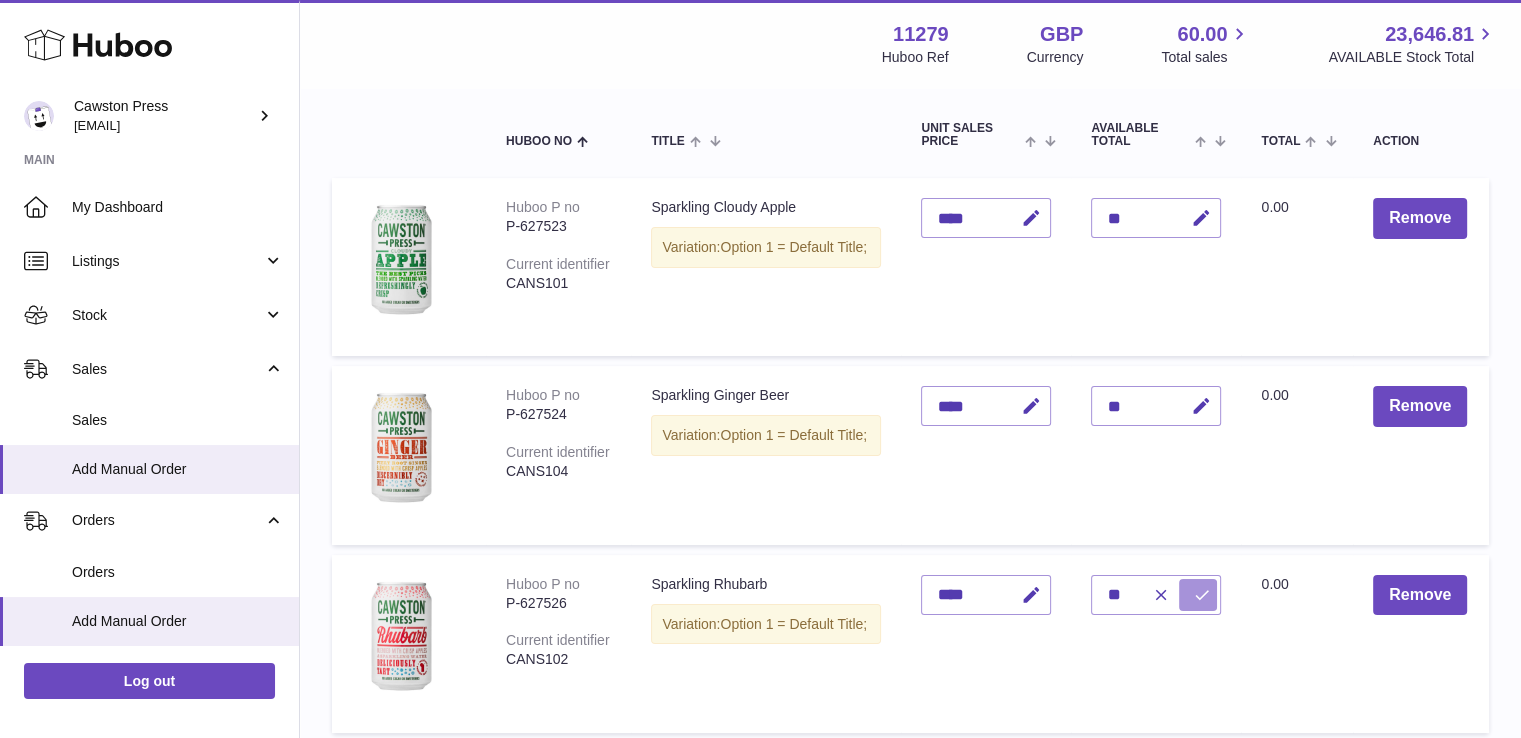 click at bounding box center (1198, 595) 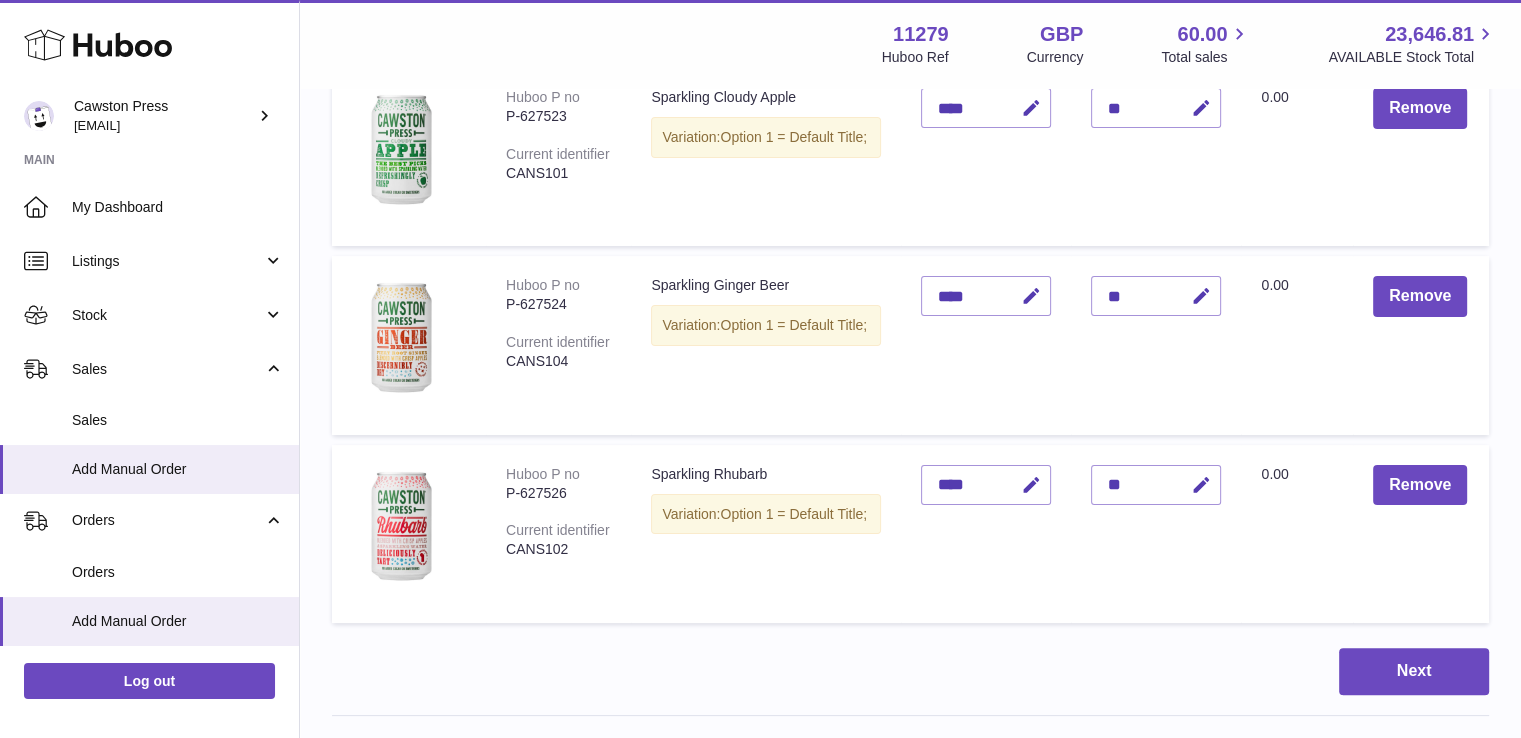 scroll, scrollTop: 323, scrollLeft: 0, axis: vertical 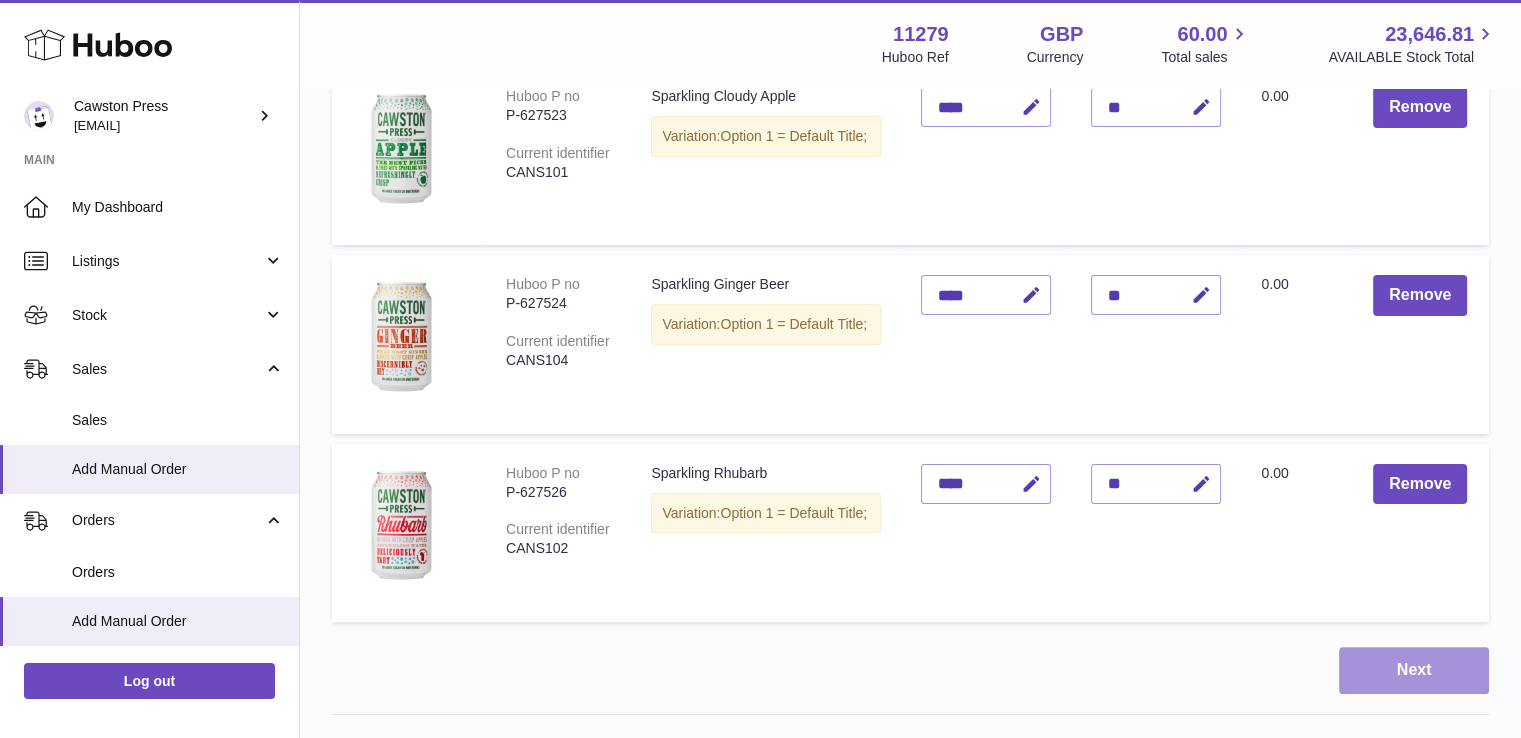 click on "Next" at bounding box center [1414, 670] 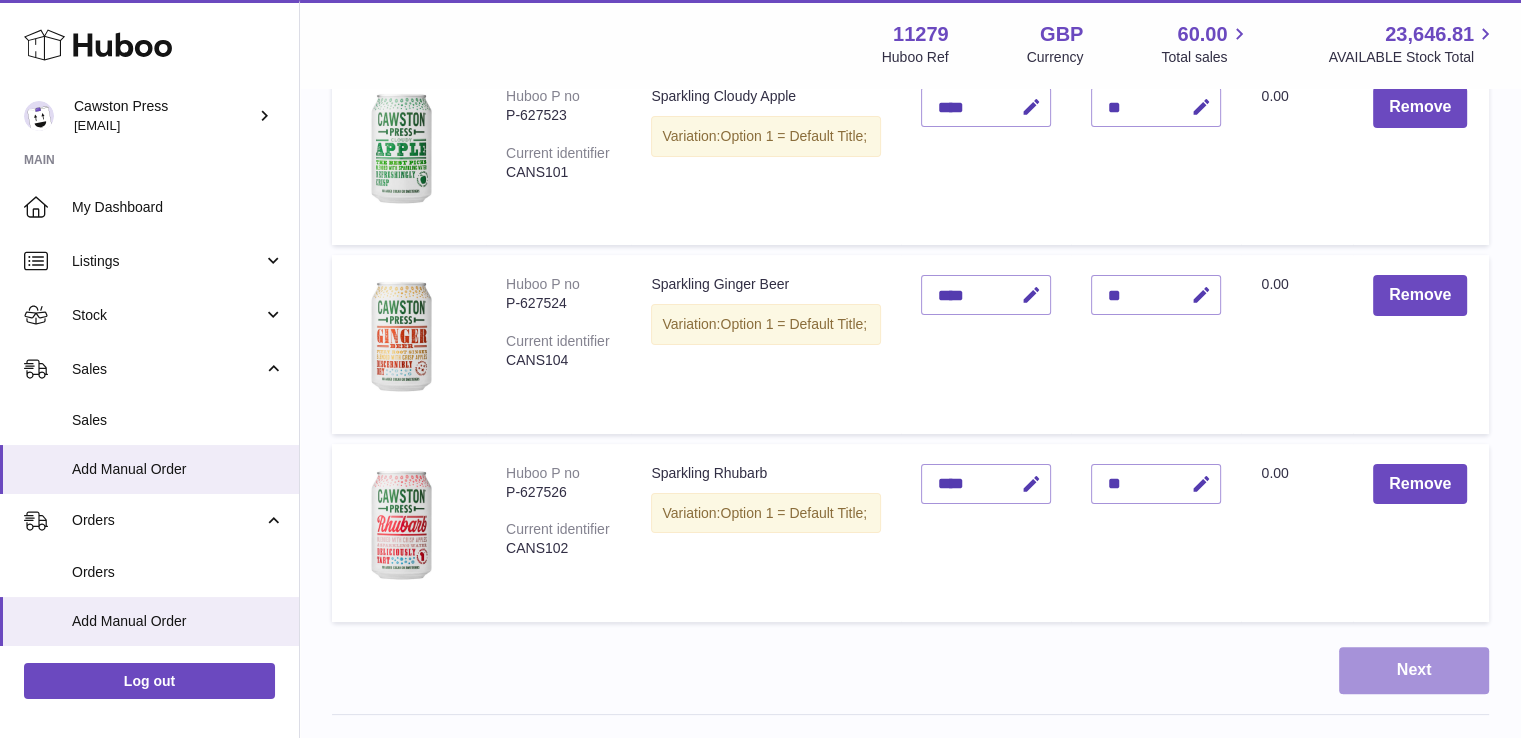 scroll, scrollTop: 0, scrollLeft: 0, axis: both 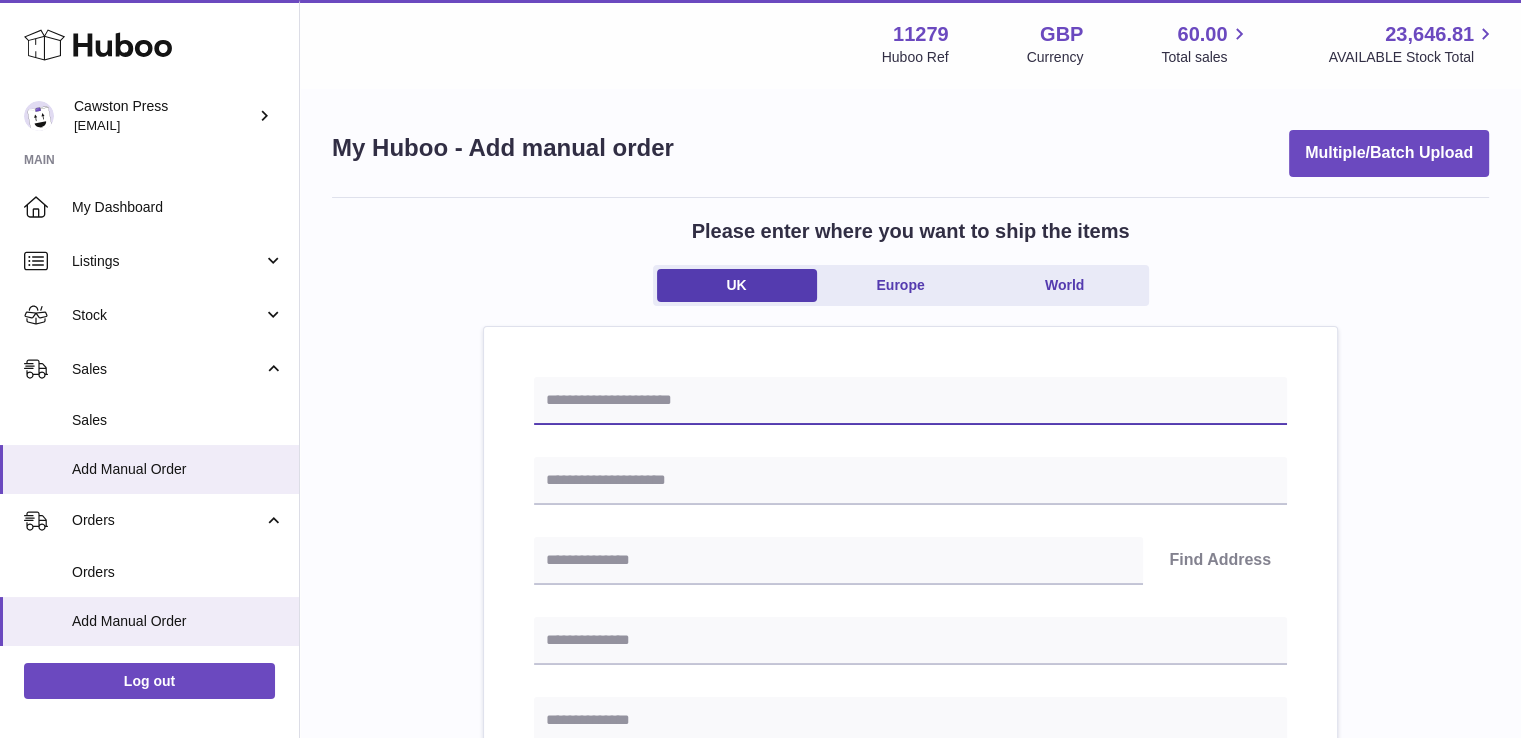 click at bounding box center (910, 401) 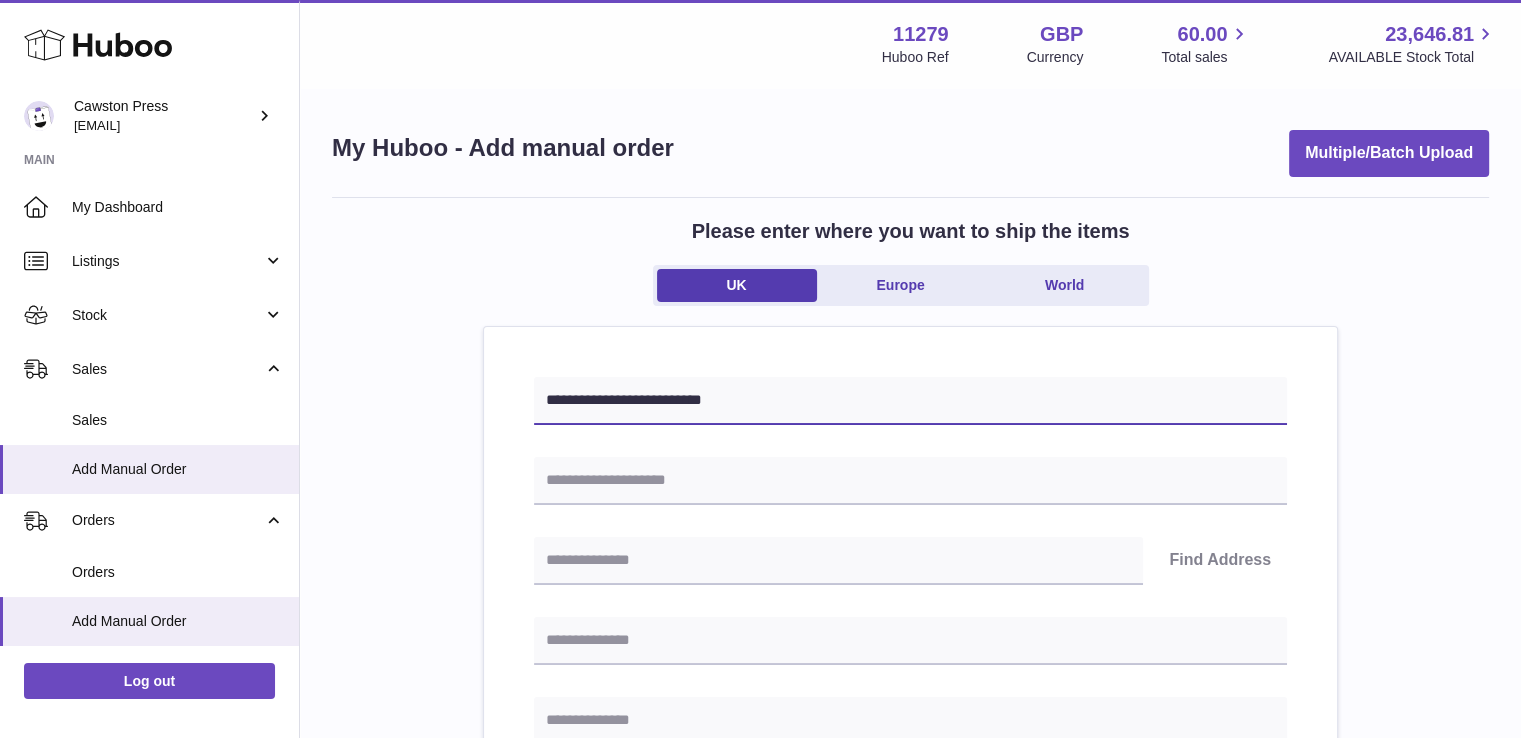 type on "**********" 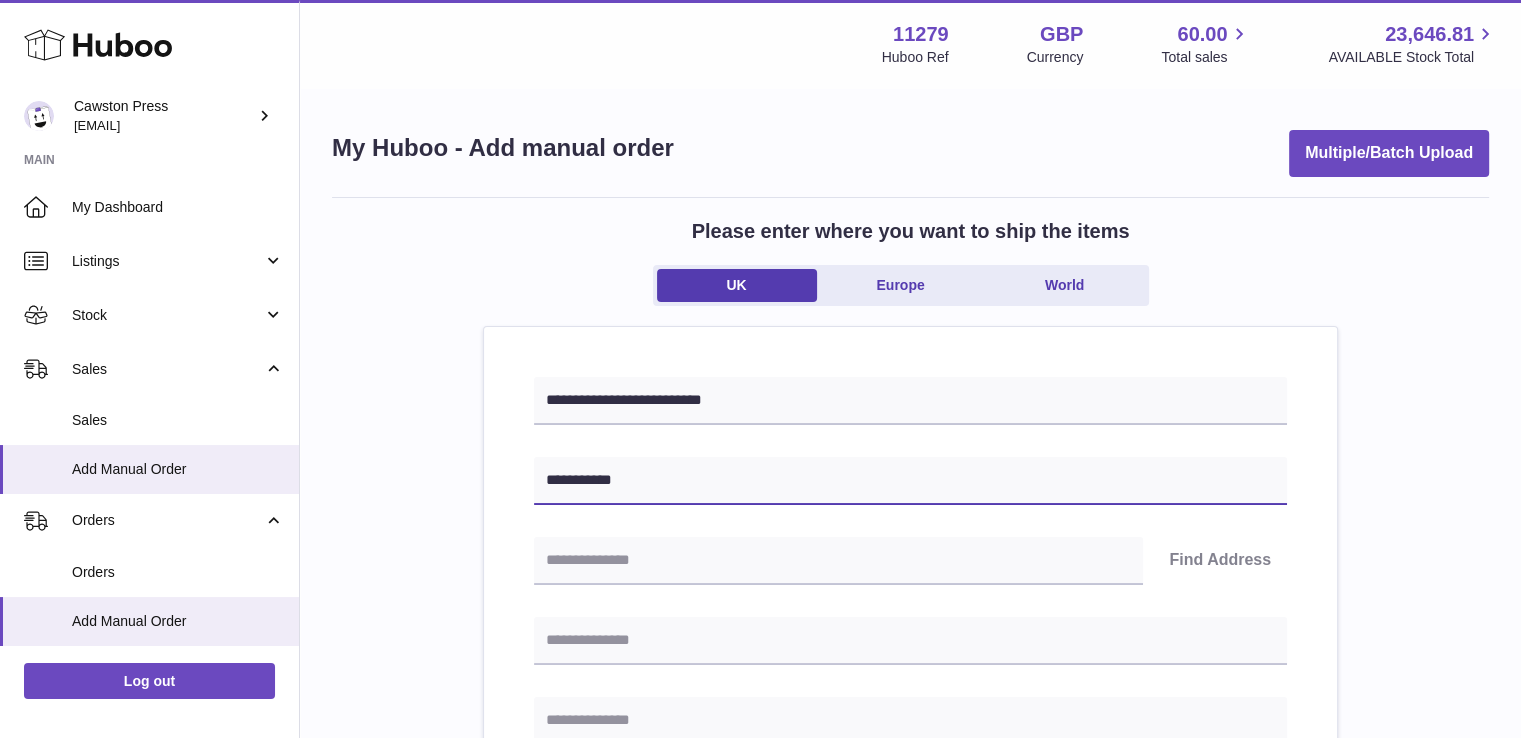 type on "**********" 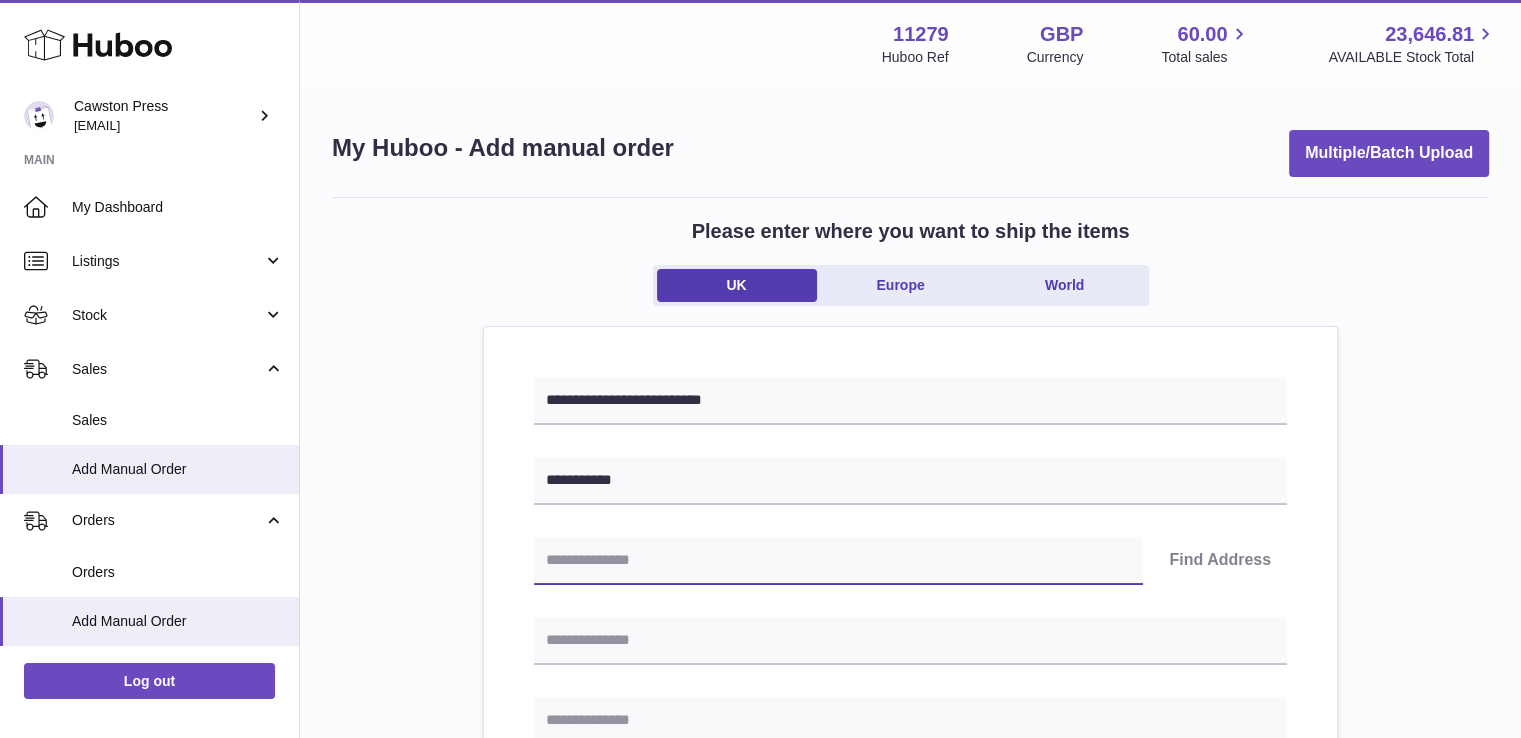 paste on "*******" 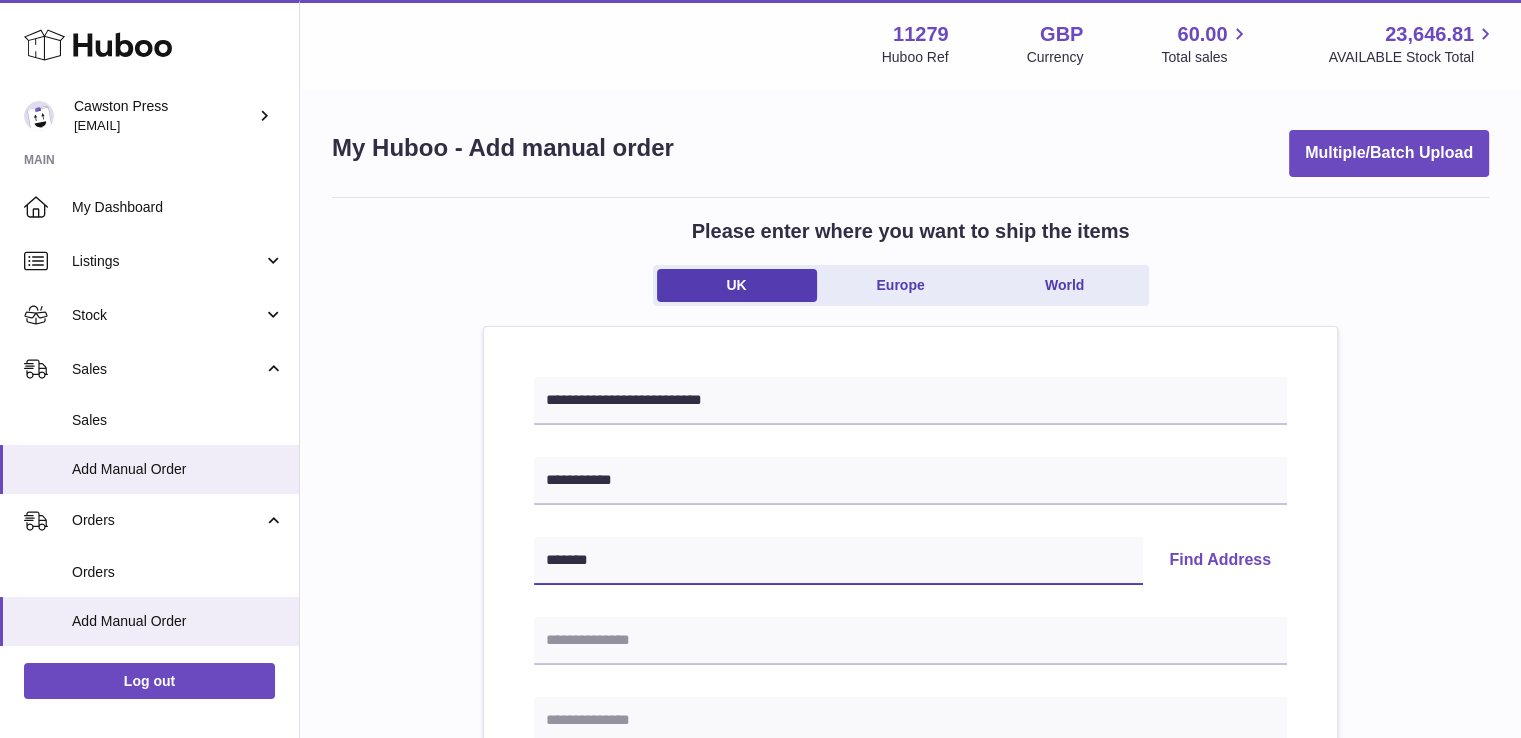 type on "*******" 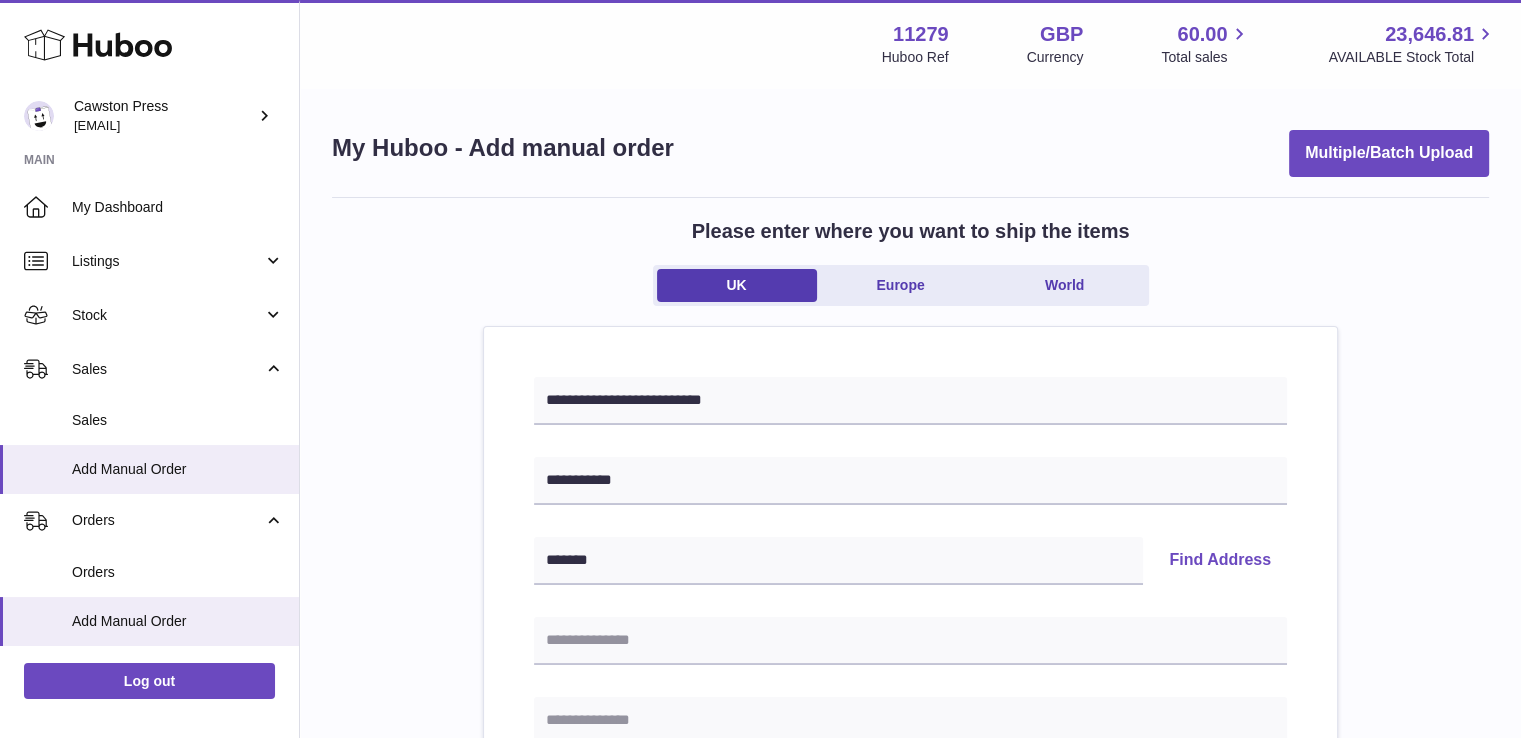click on "Find Address" at bounding box center [1220, 561] 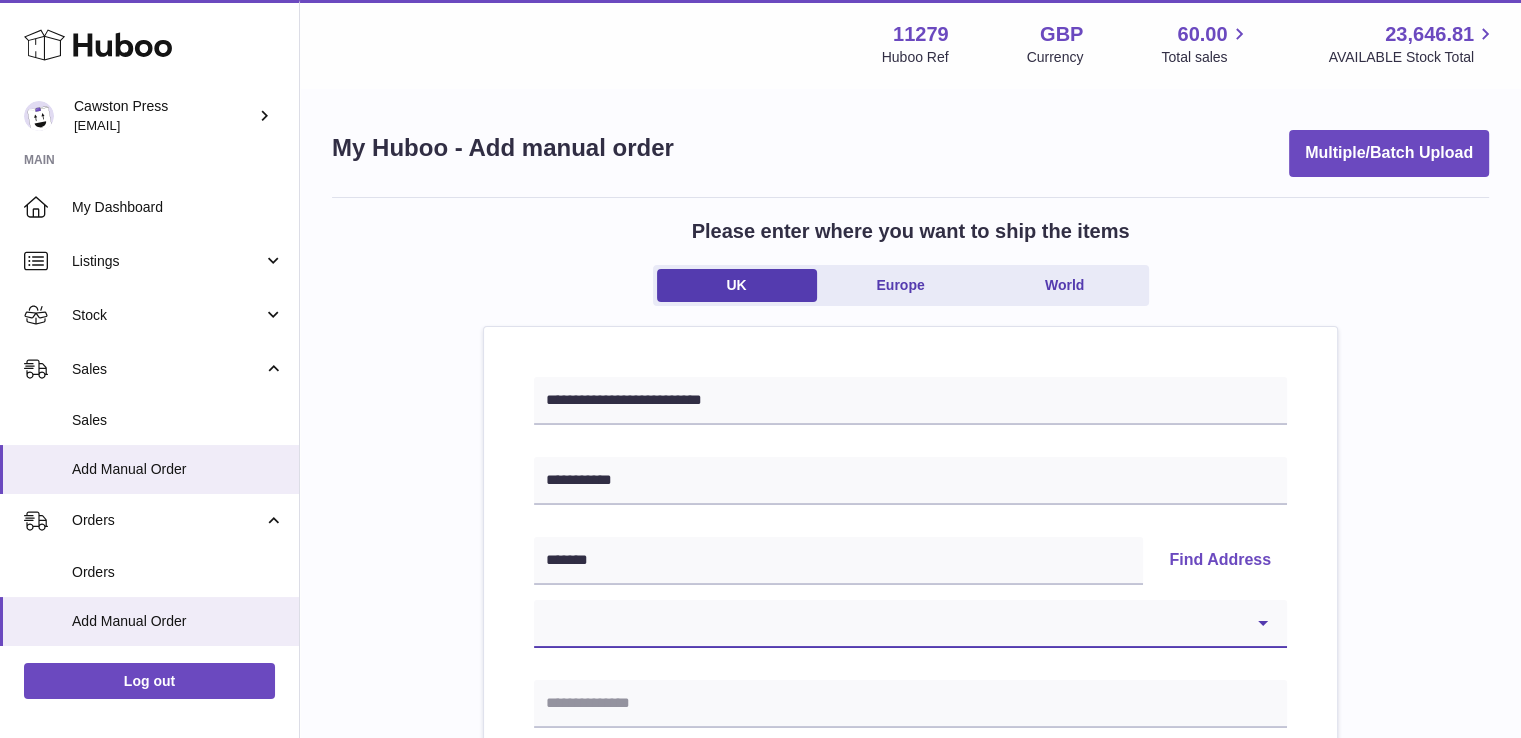 drag, startPoint x: 932, startPoint y: 621, endPoint x: 916, endPoint y: 621, distance: 16 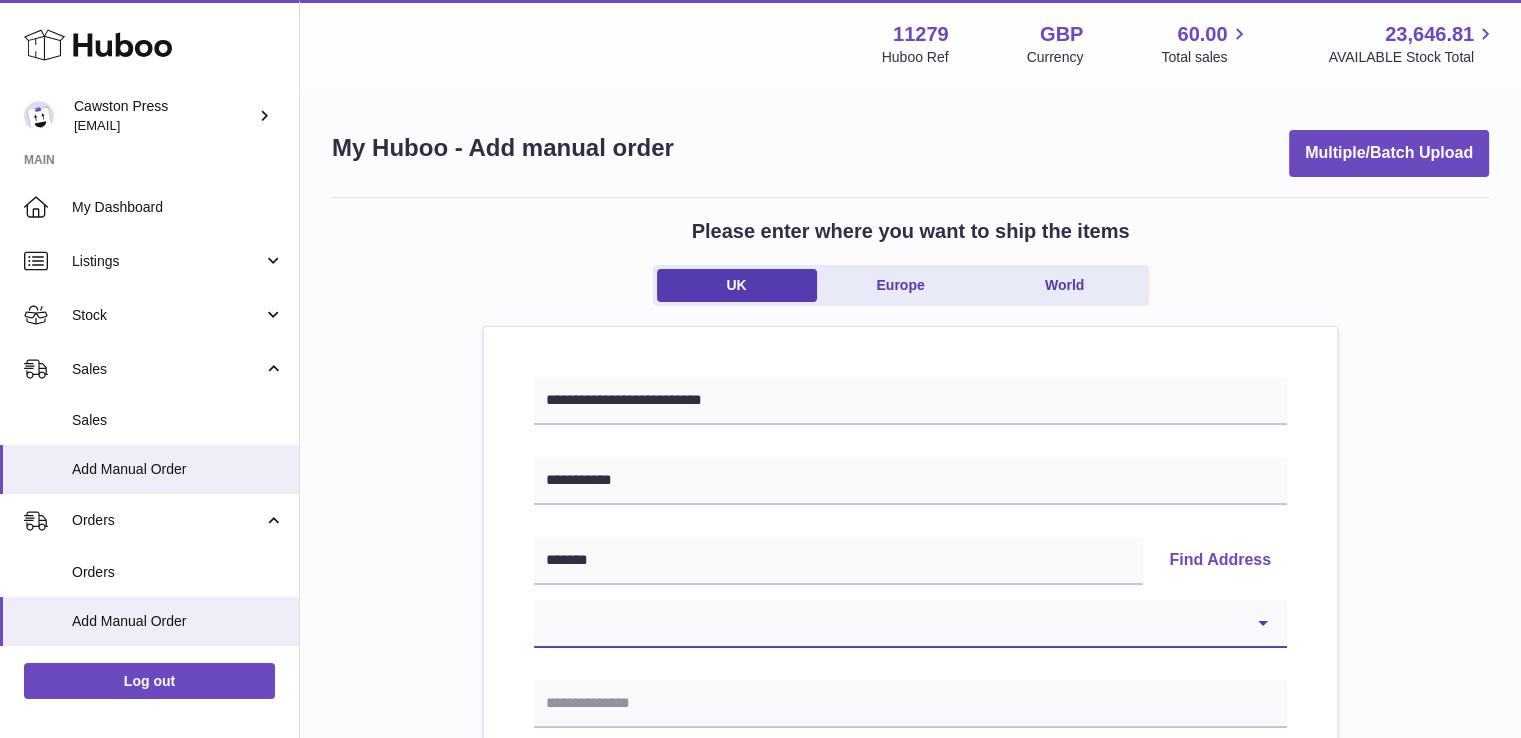 select on "**" 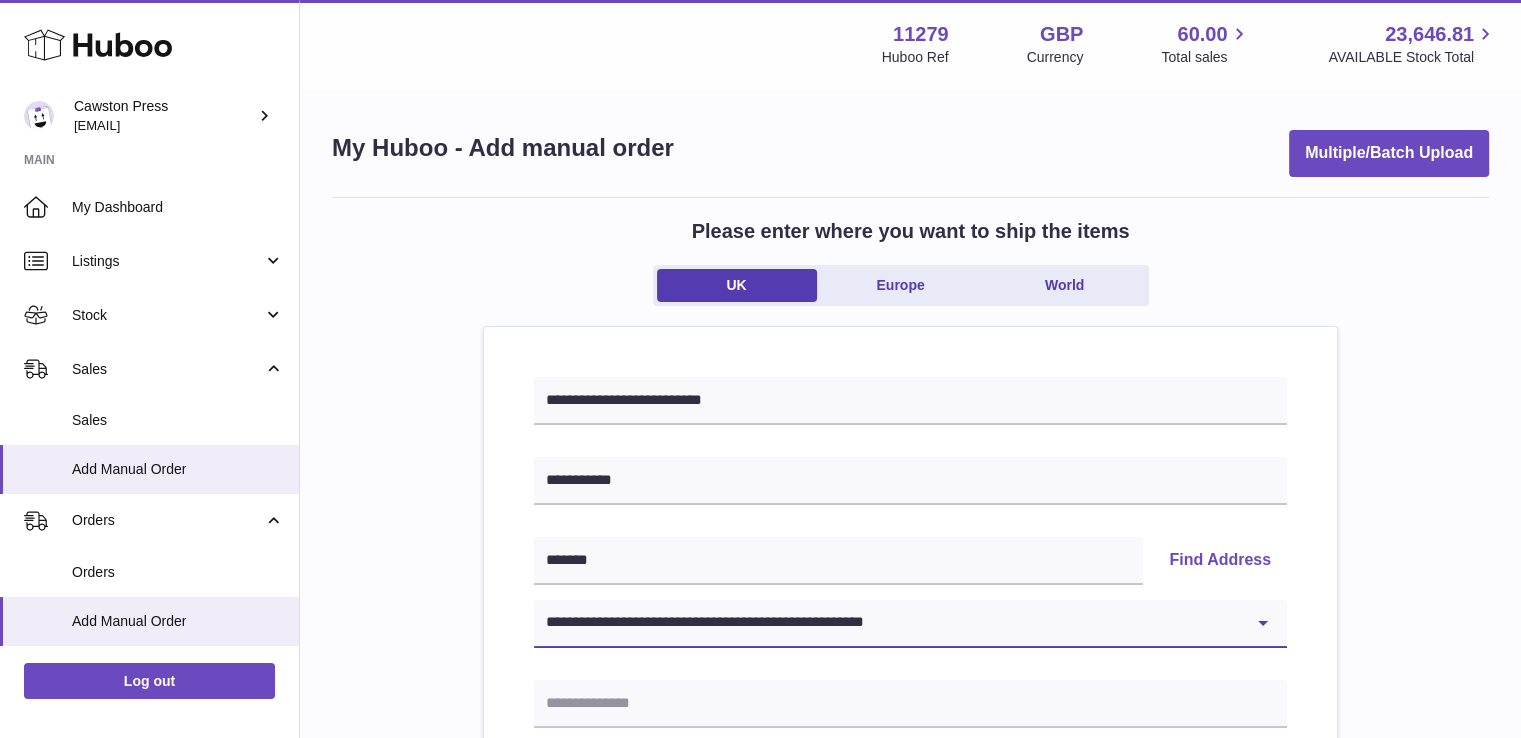 click on "**********" at bounding box center [910, 624] 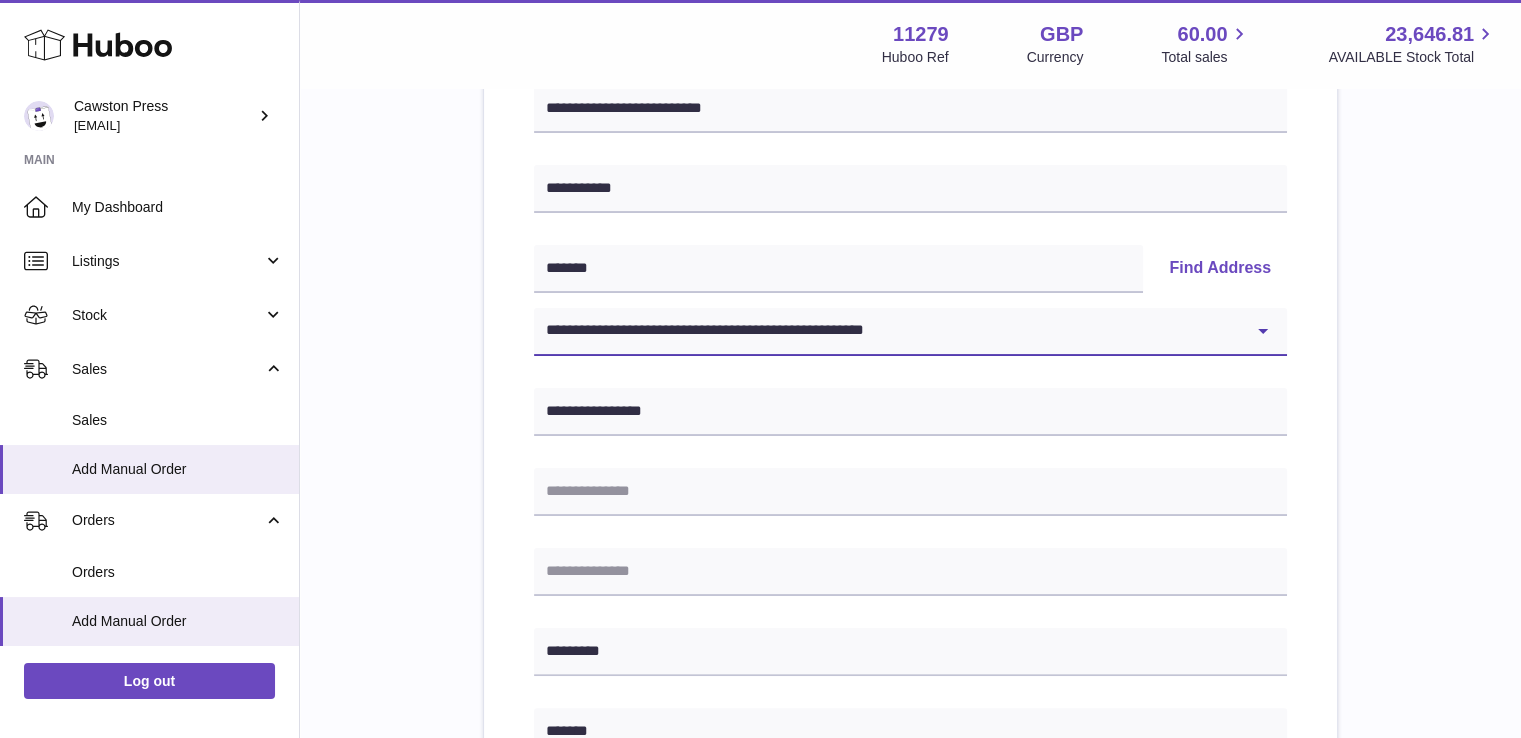 scroll, scrollTop: 302, scrollLeft: 0, axis: vertical 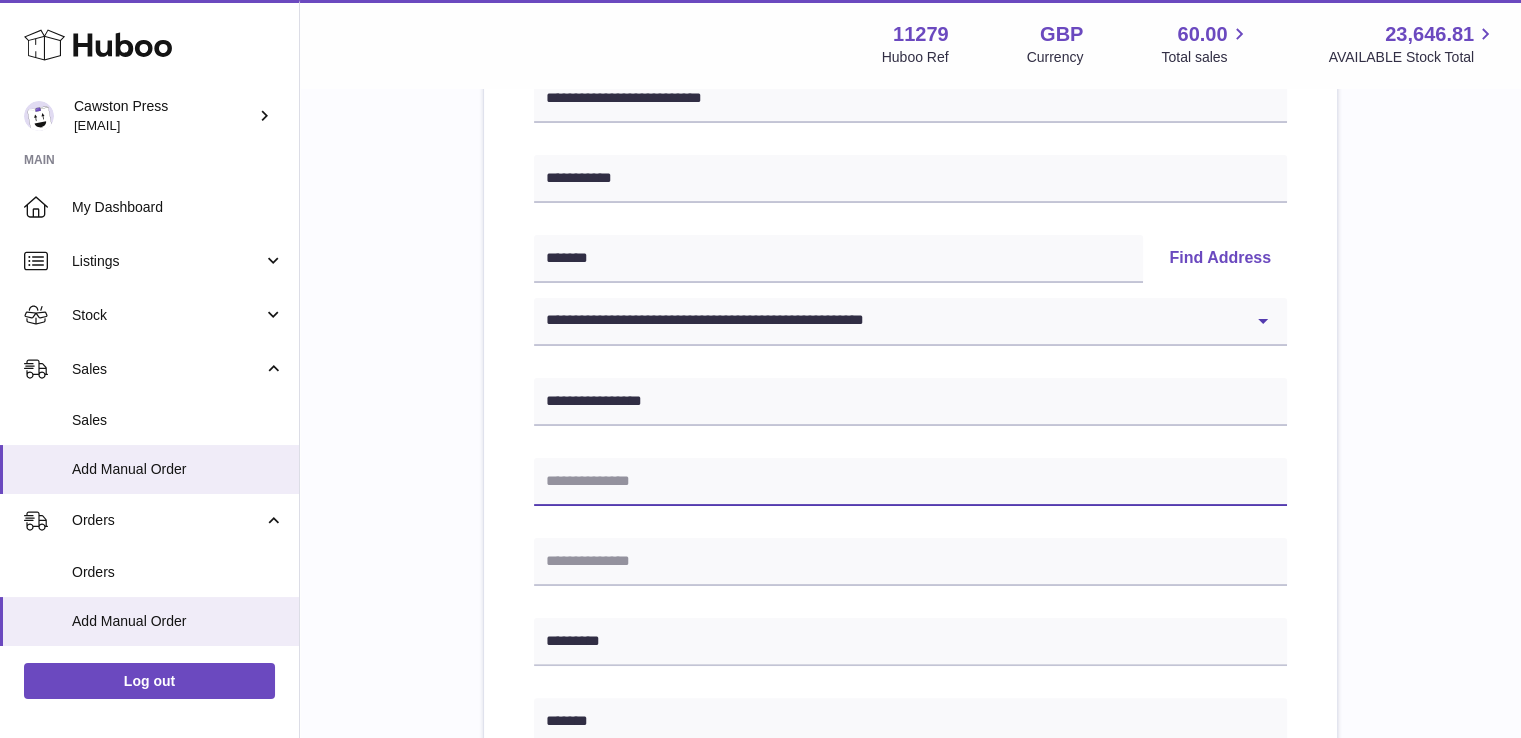 click at bounding box center [910, 482] 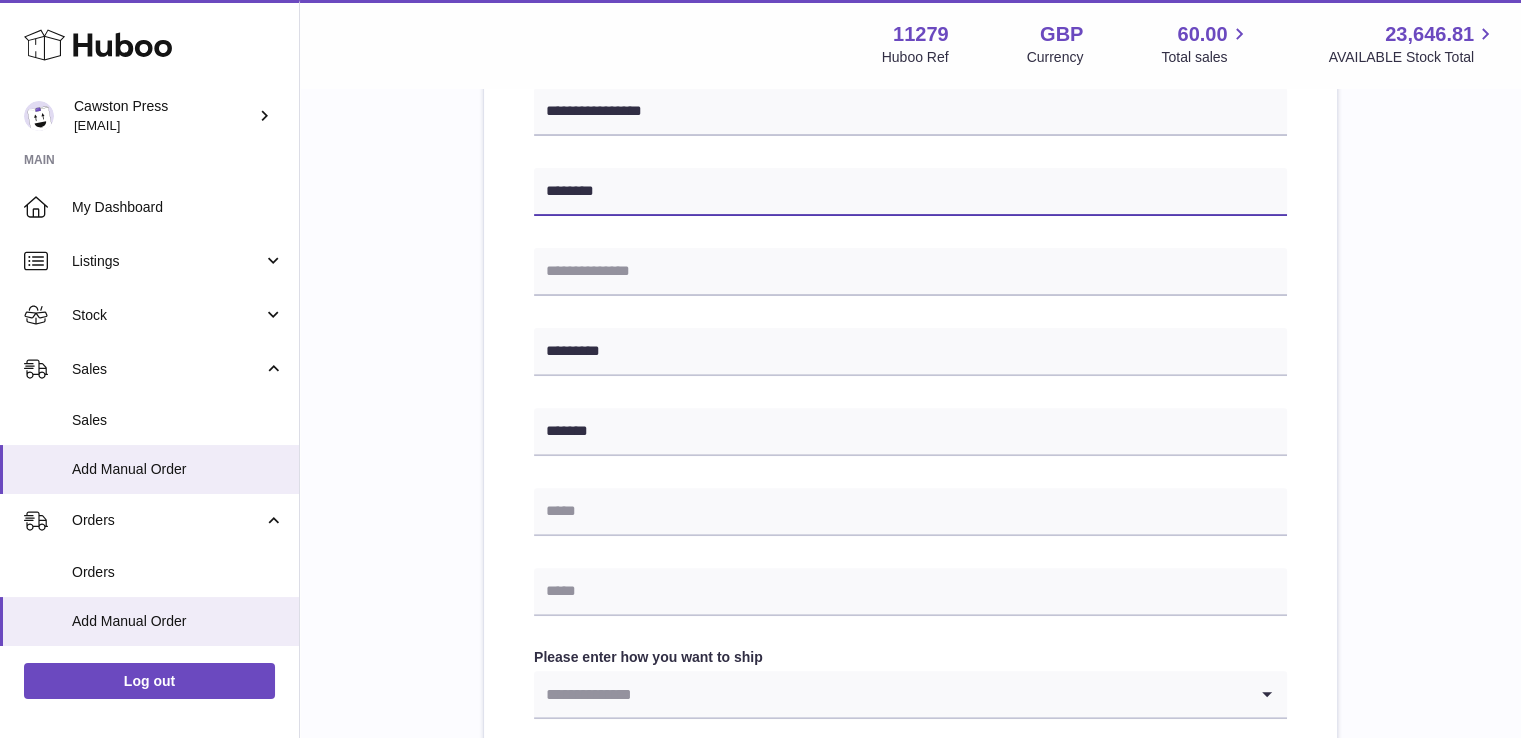 scroll, scrollTop: 600, scrollLeft: 0, axis: vertical 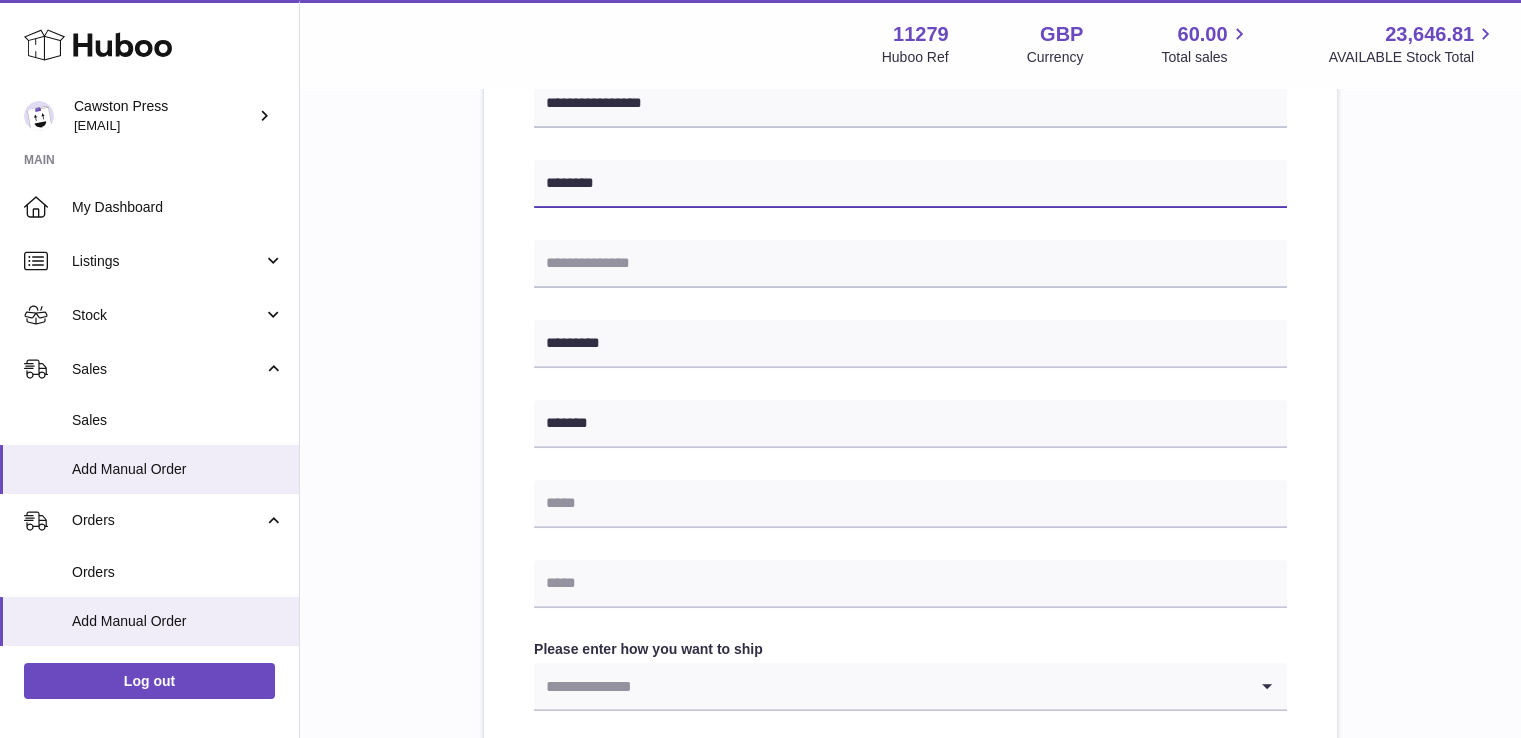 type on "********" 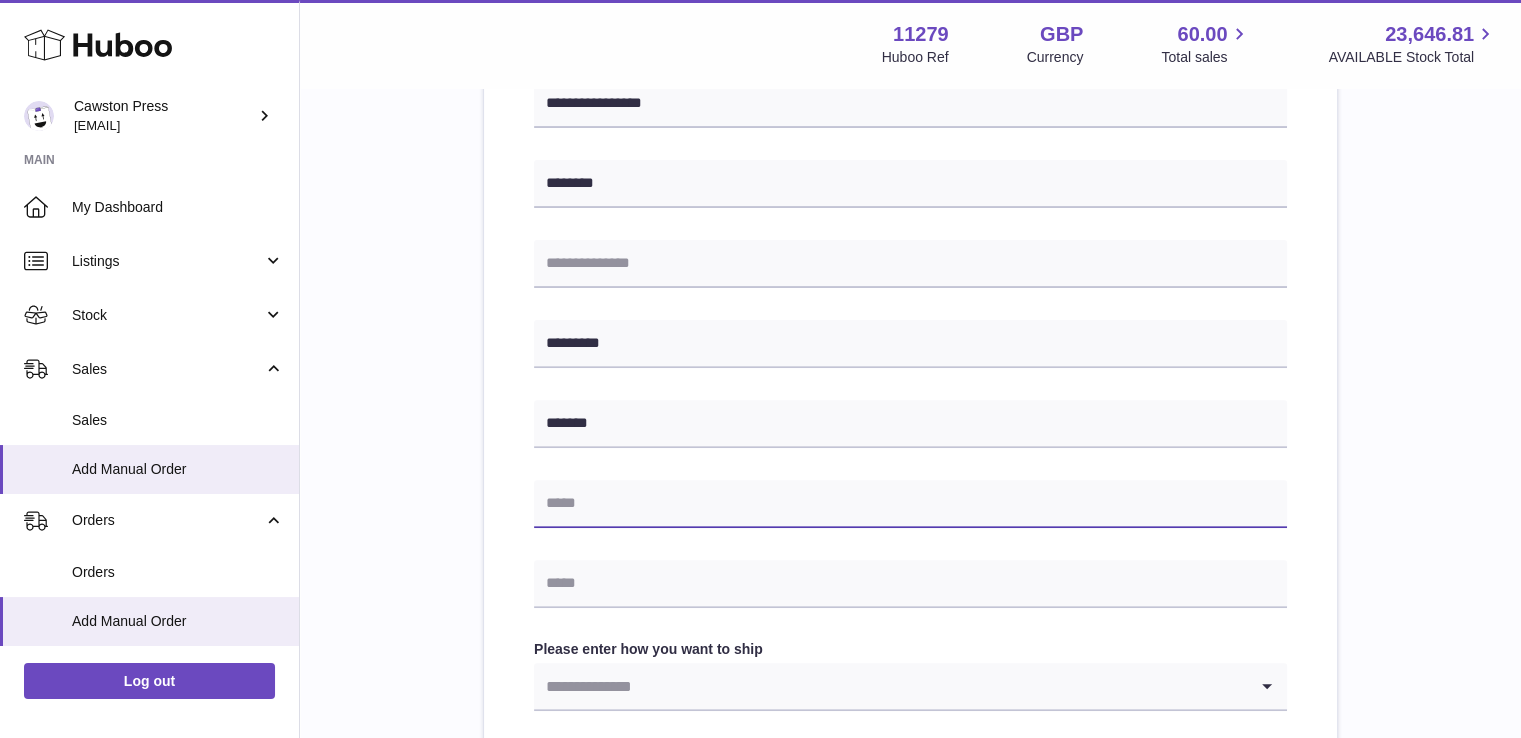click at bounding box center (910, 504) 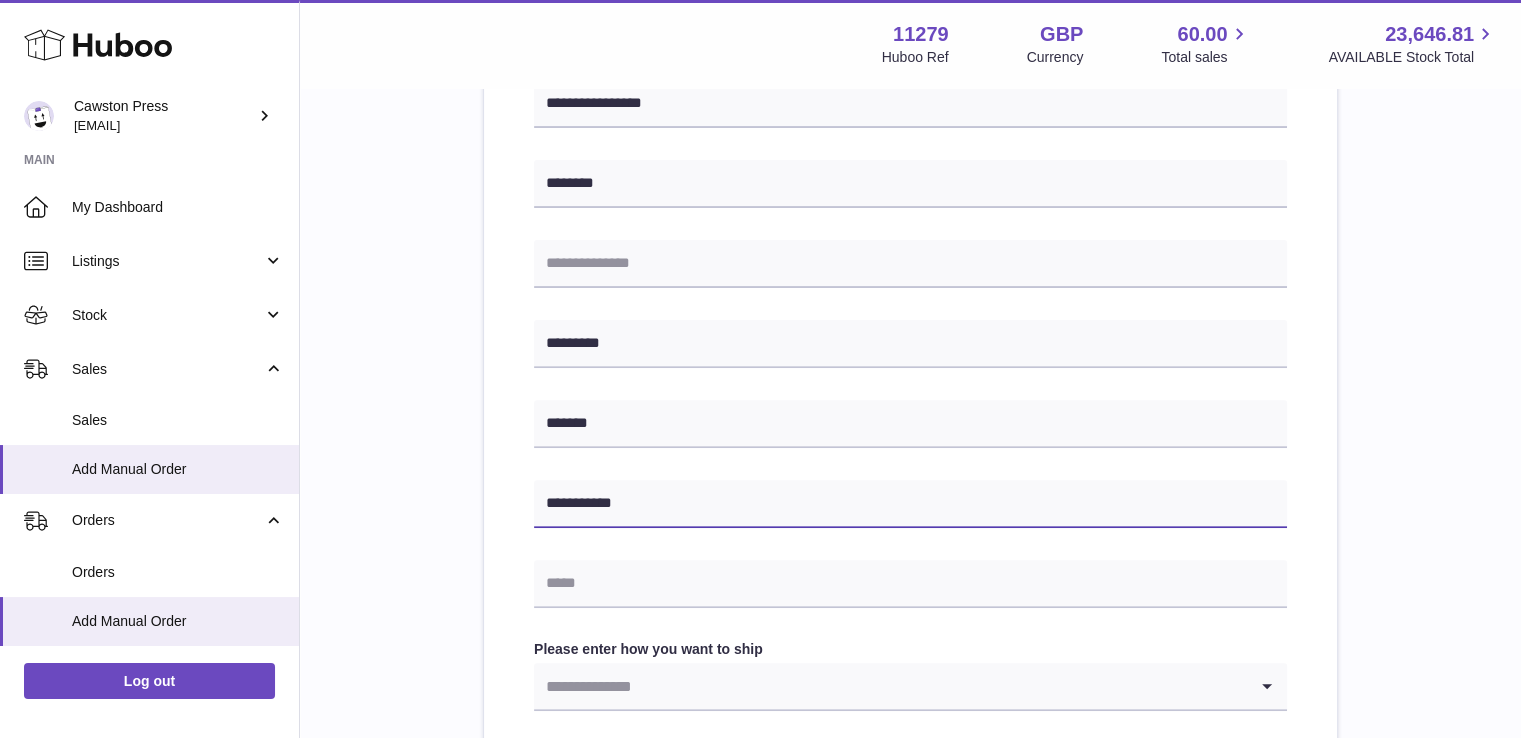 type on "**********" 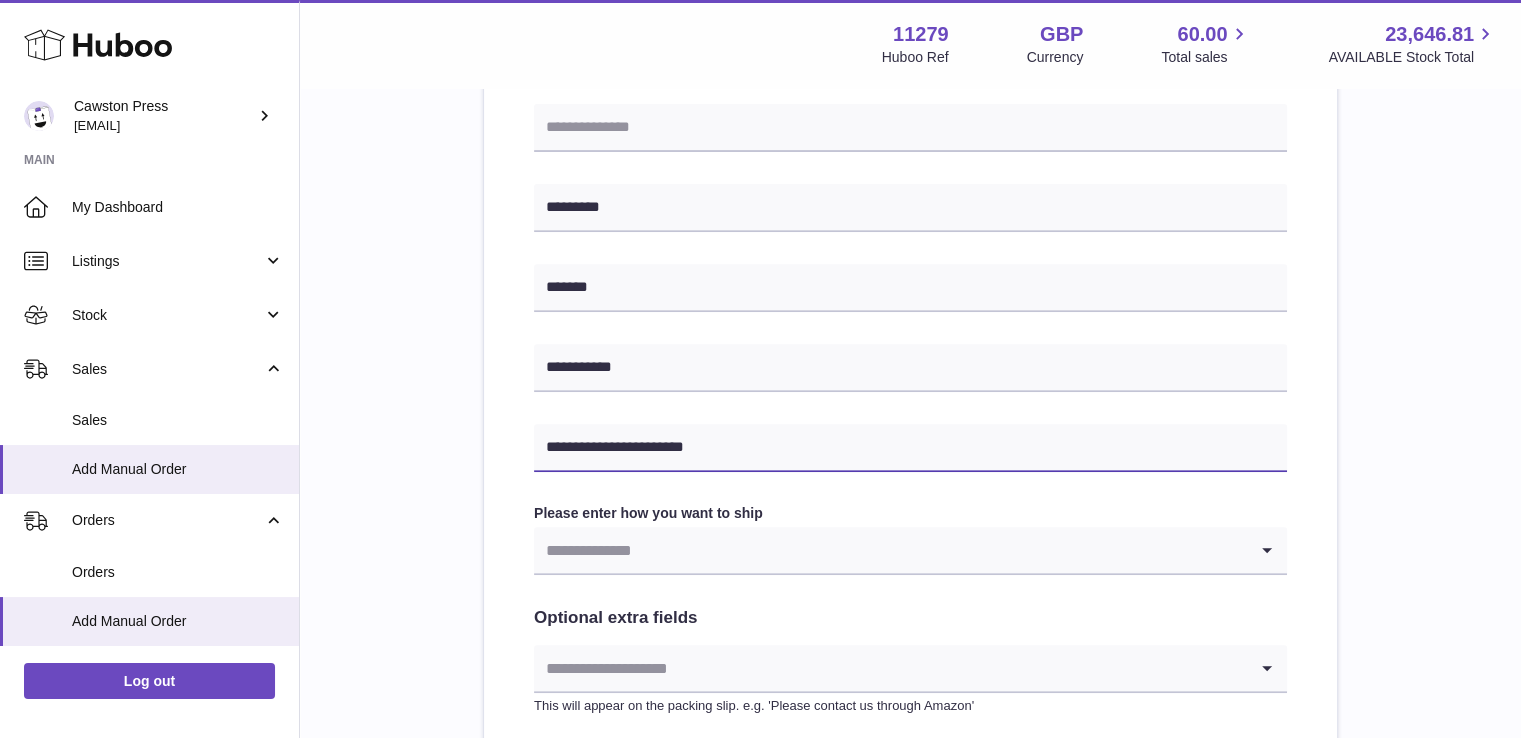 scroll, scrollTop: 743, scrollLeft: 0, axis: vertical 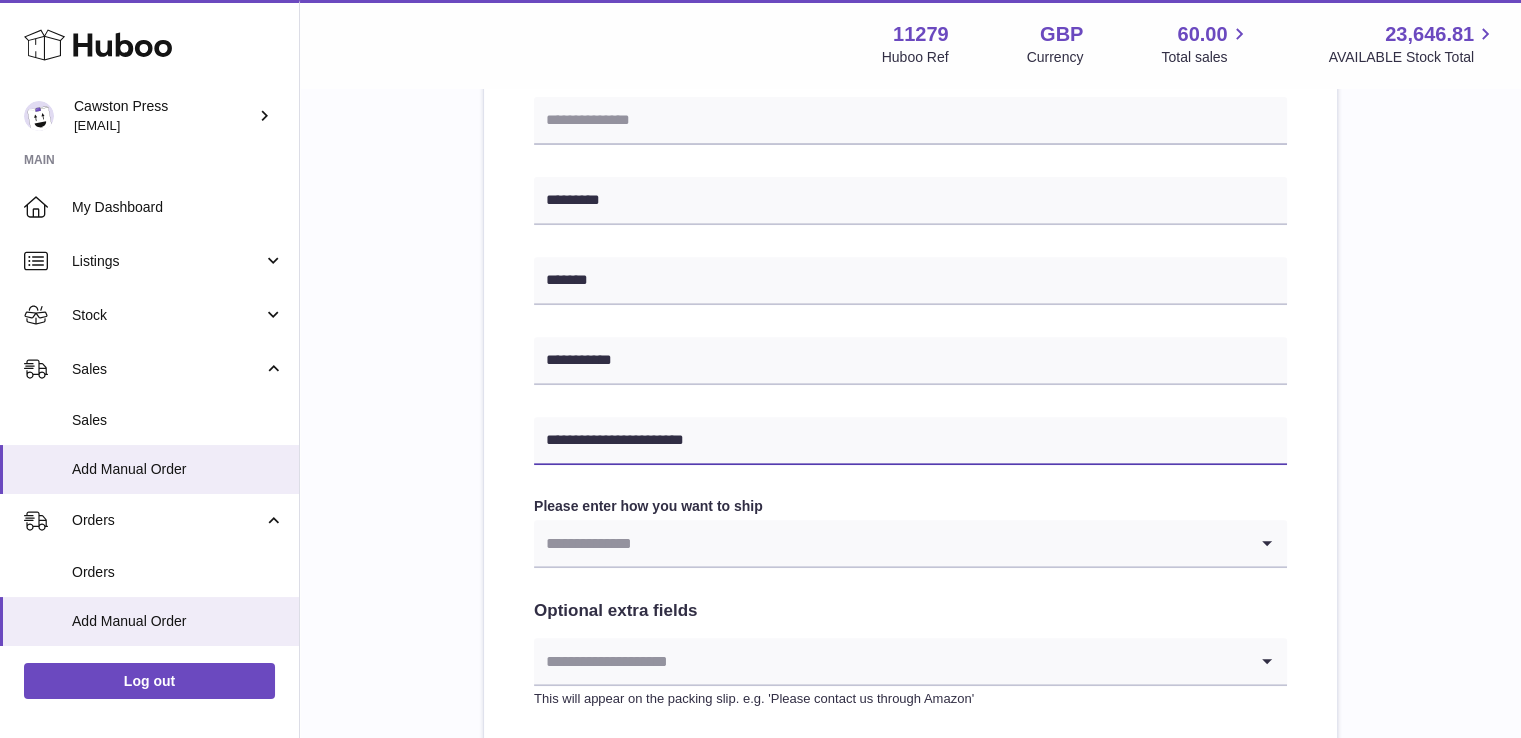 type on "**********" 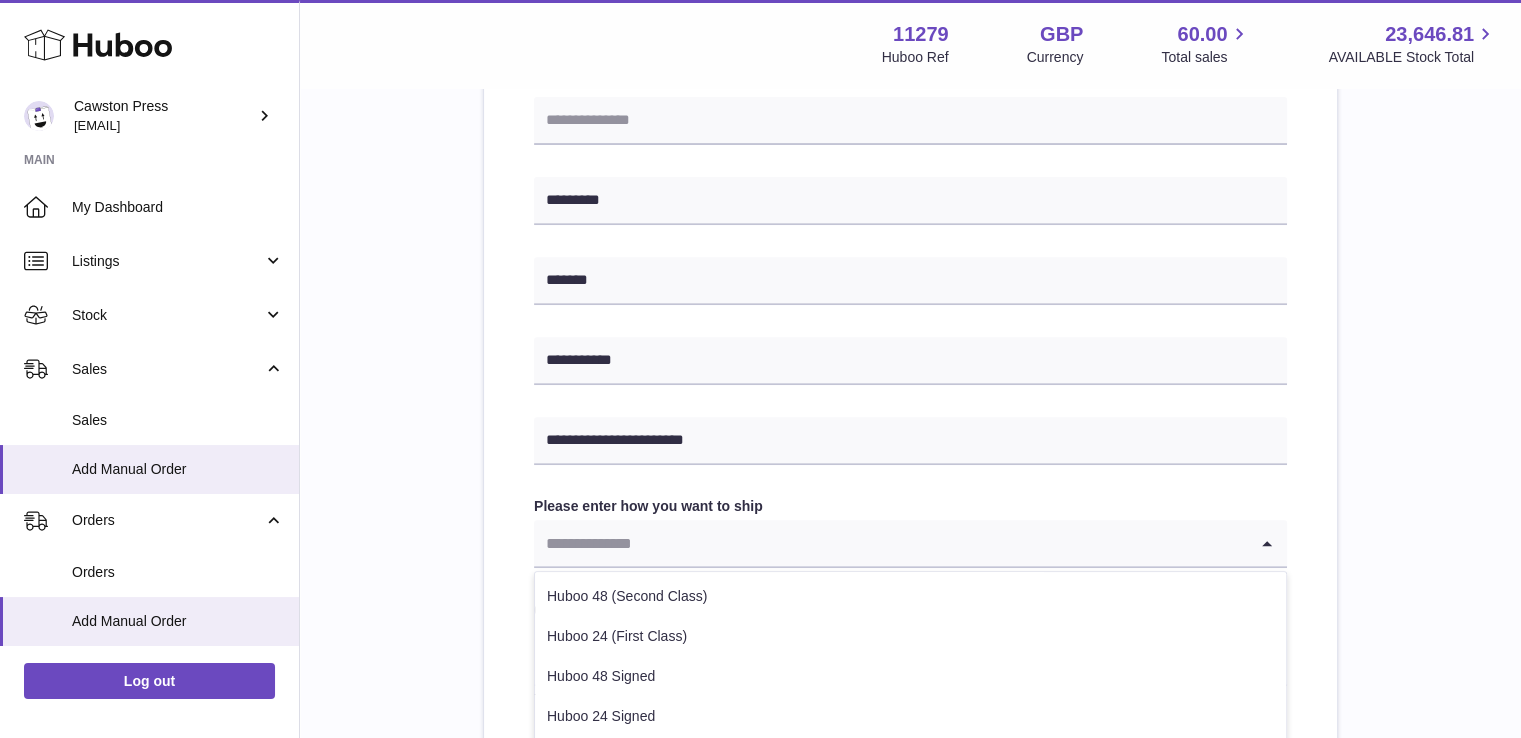 click at bounding box center [890, 543] 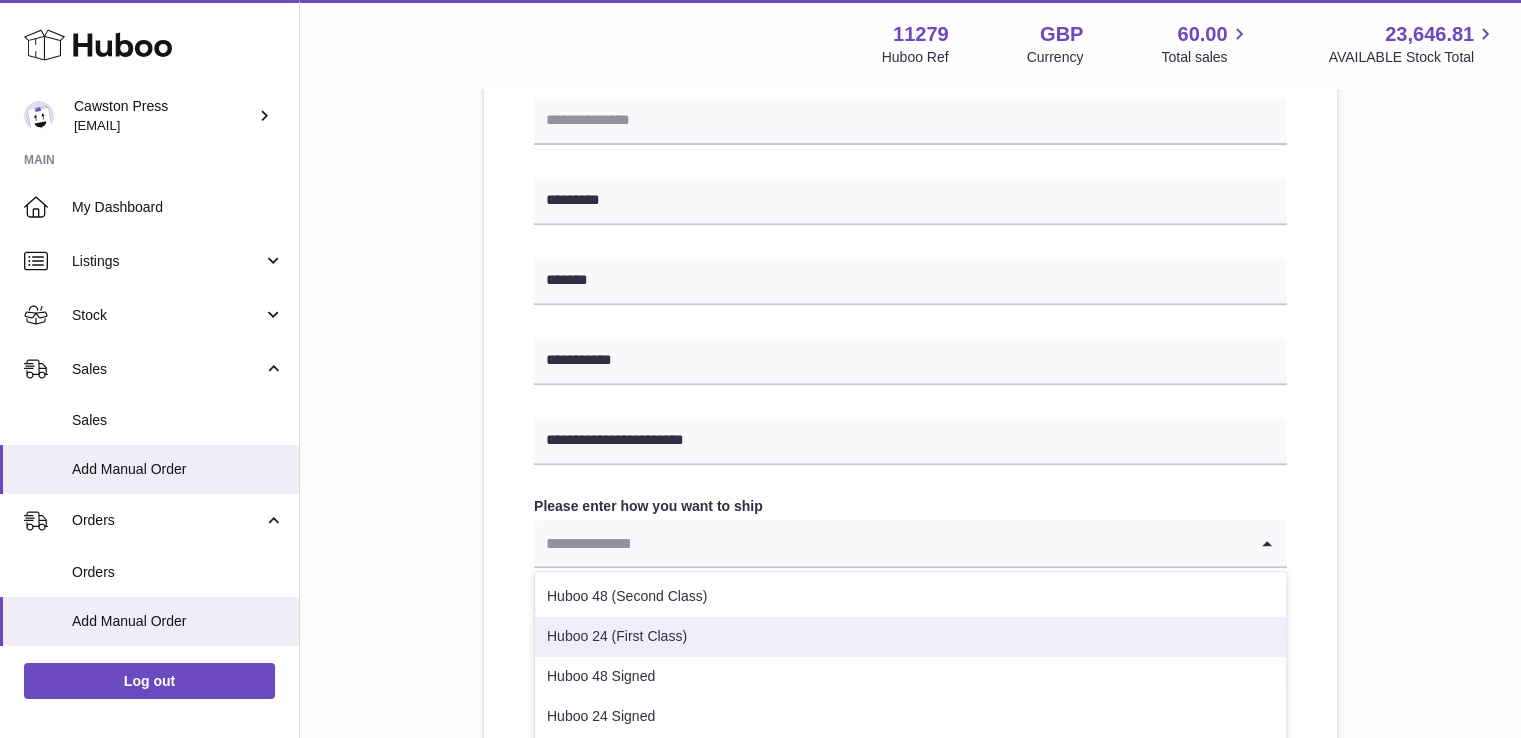 click on "Huboo 24 (First Class)" at bounding box center [910, 637] 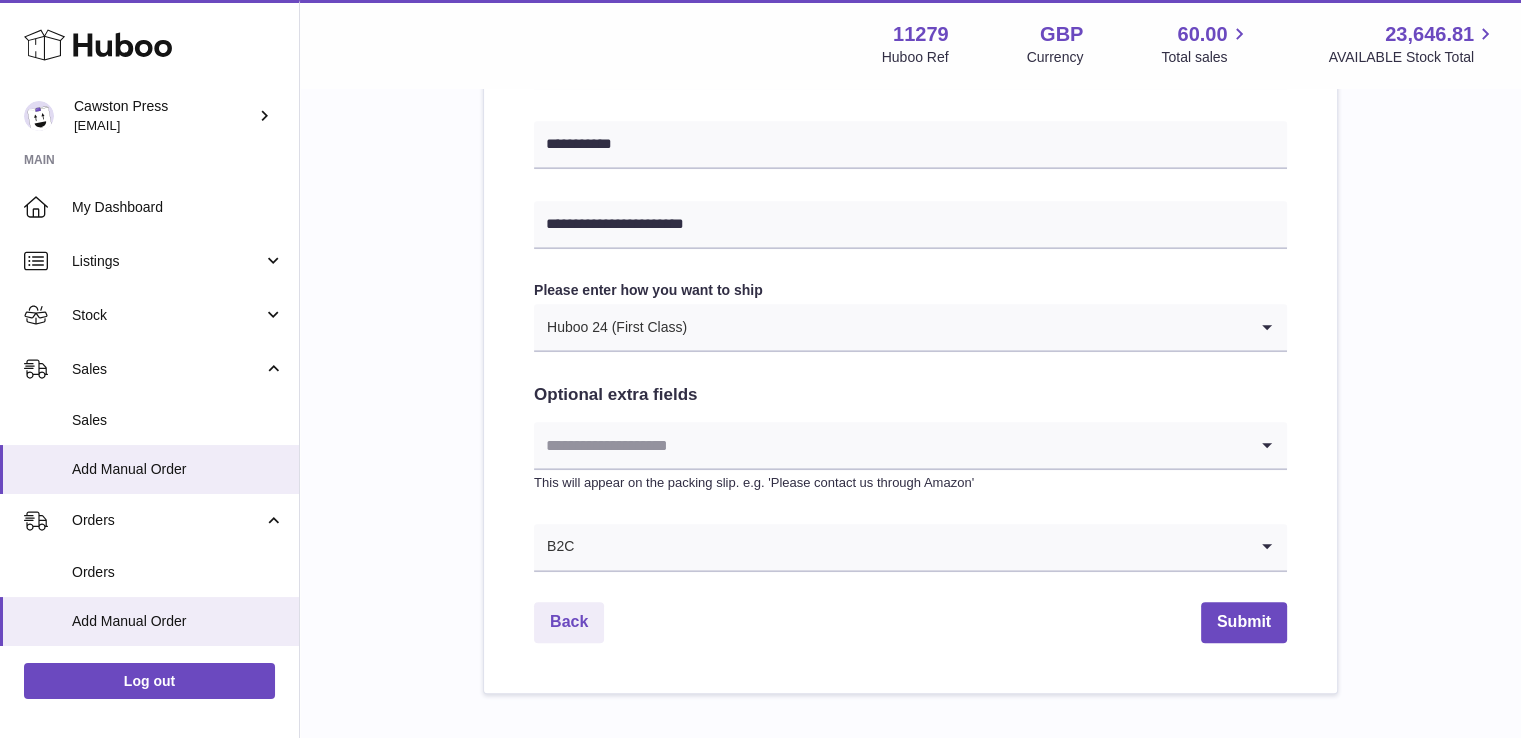 scroll, scrollTop: 960, scrollLeft: 0, axis: vertical 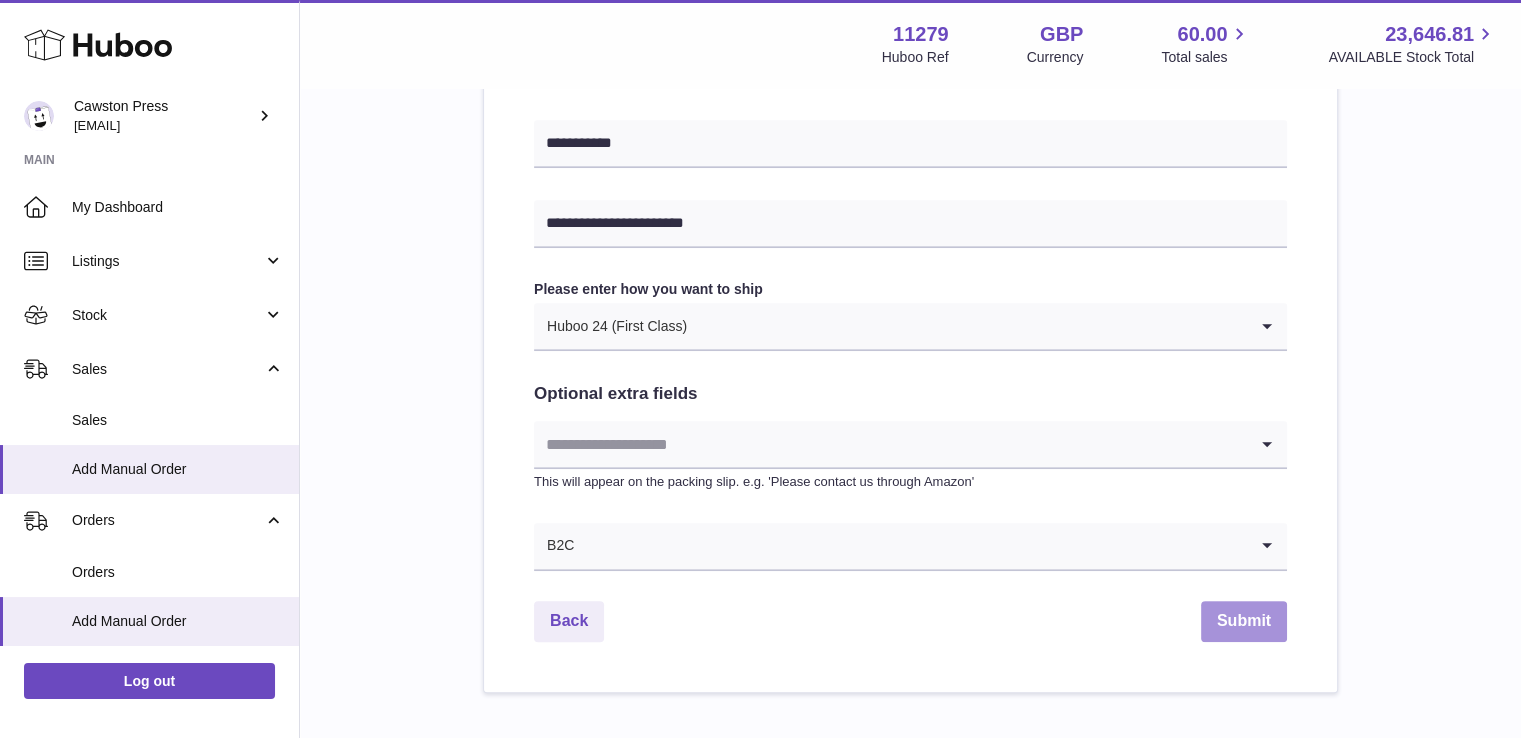click on "Submit" at bounding box center (1244, 621) 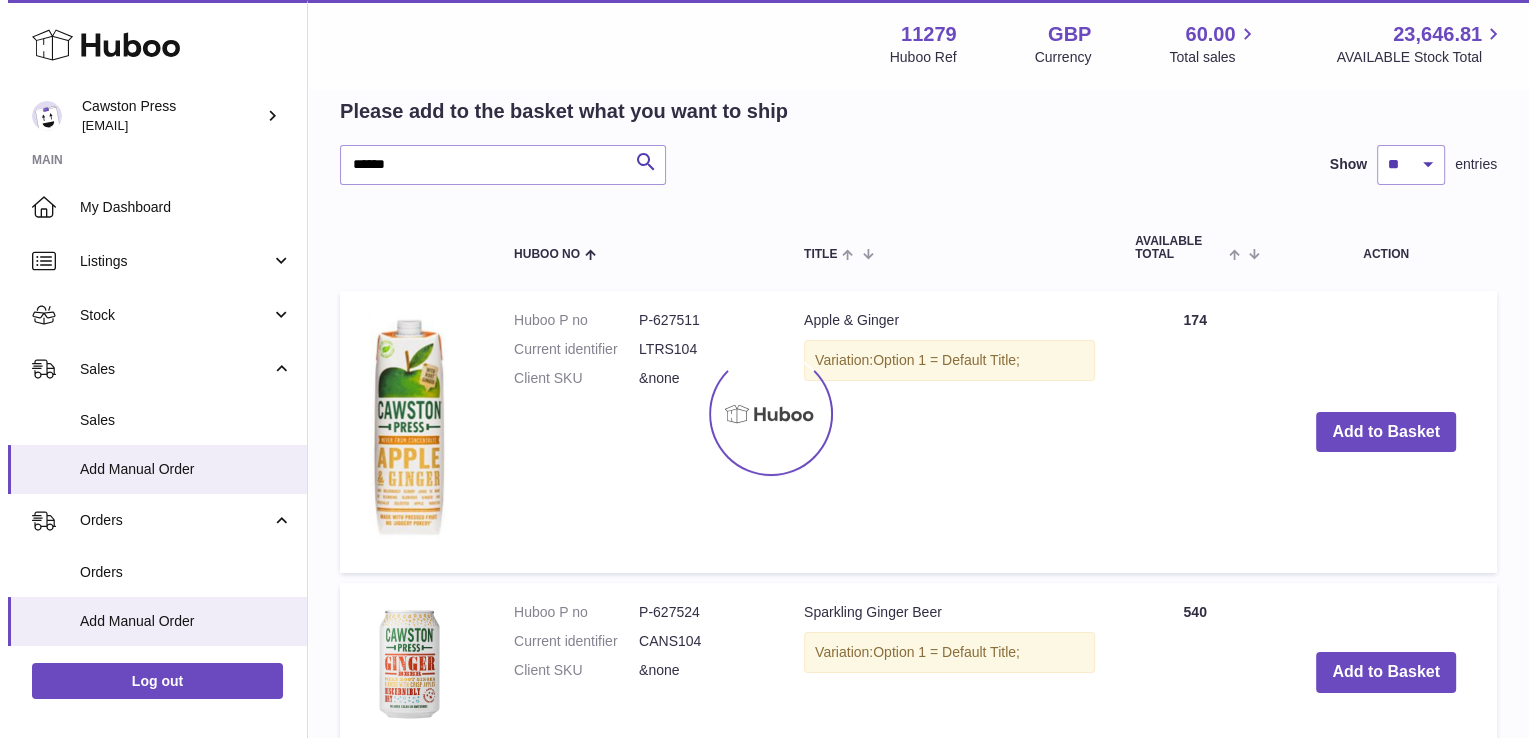 scroll, scrollTop: 0, scrollLeft: 0, axis: both 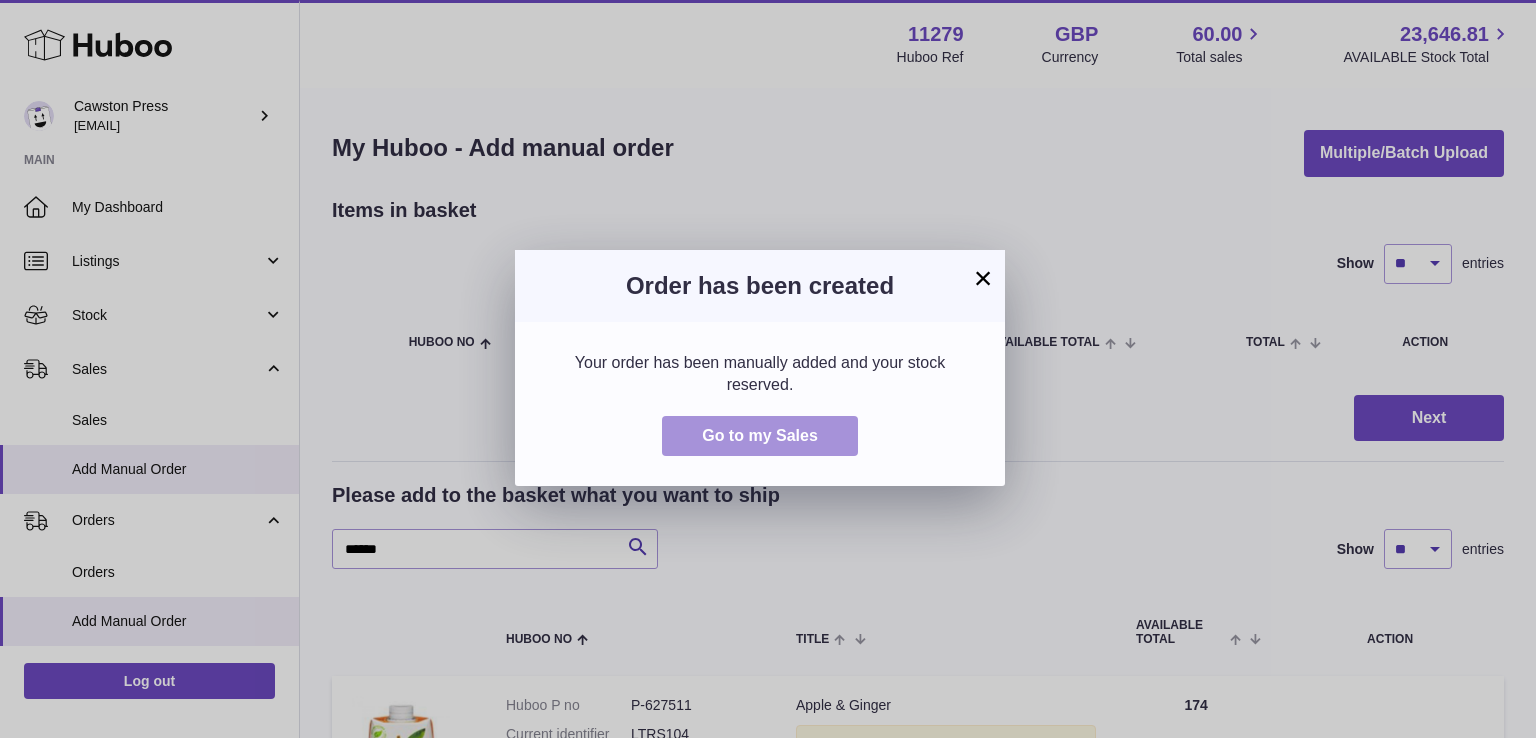 click on "Go to my Sales" at bounding box center [760, 436] 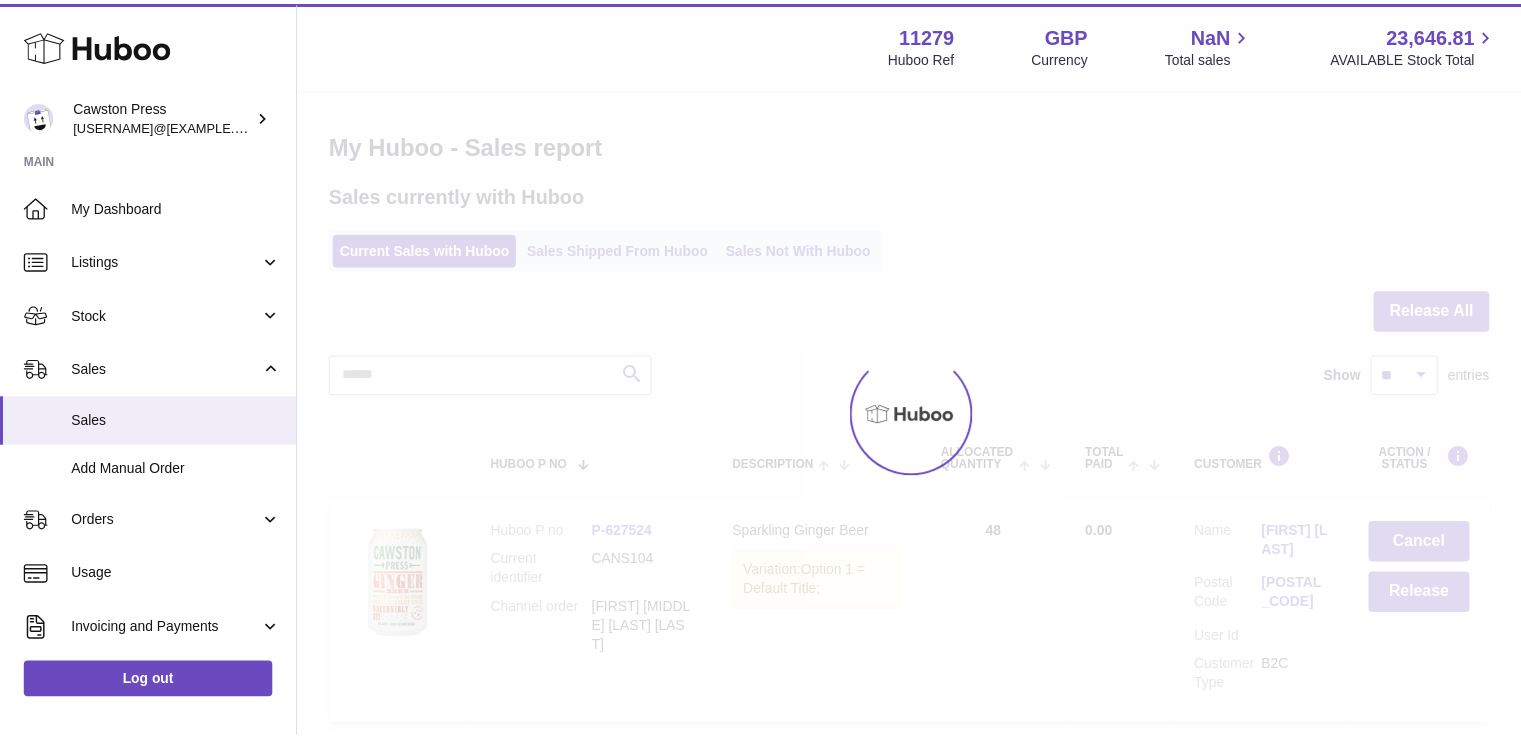 scroll, scrollTop: 0, scrollLeft: 0, axis: both 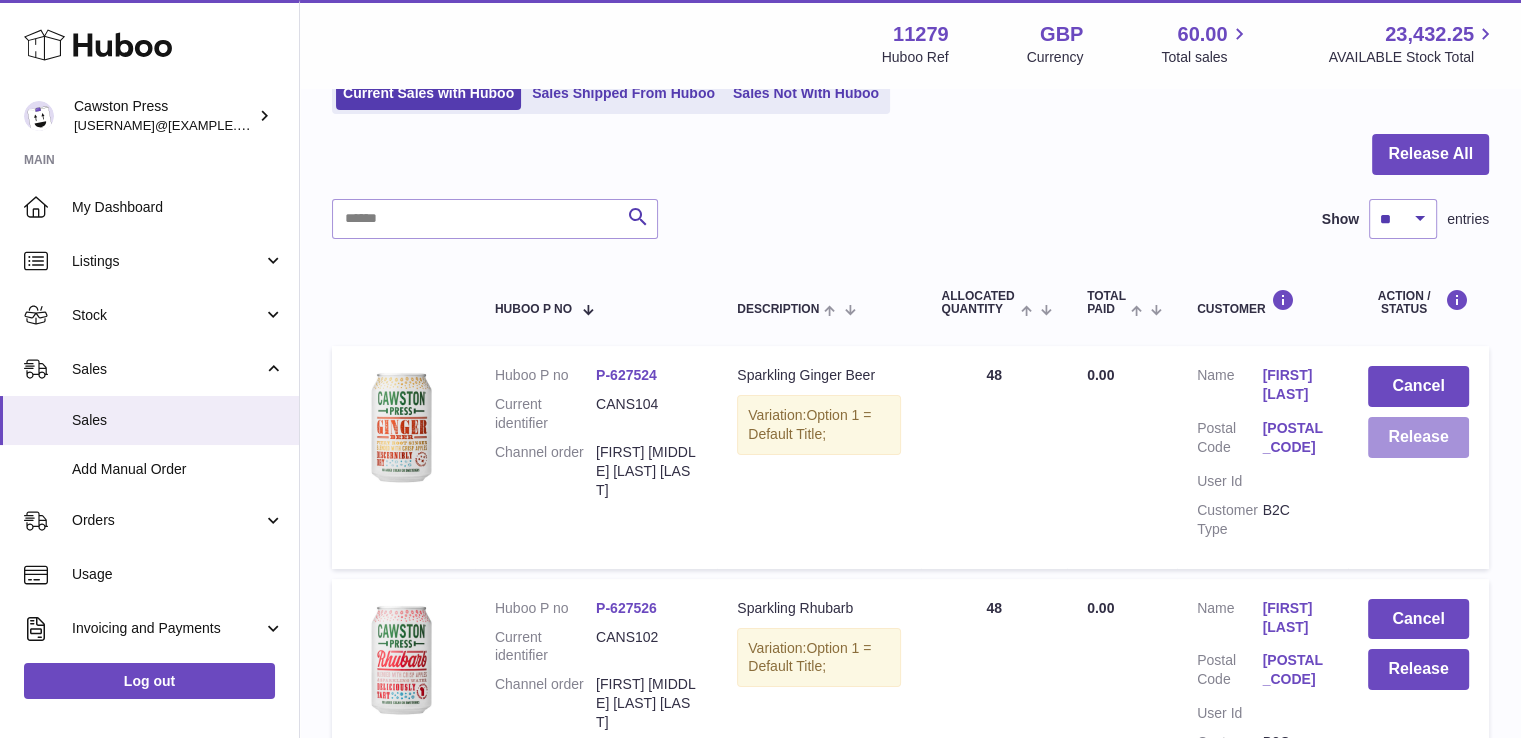 click on "Release" at bounding box center (1418, 437) 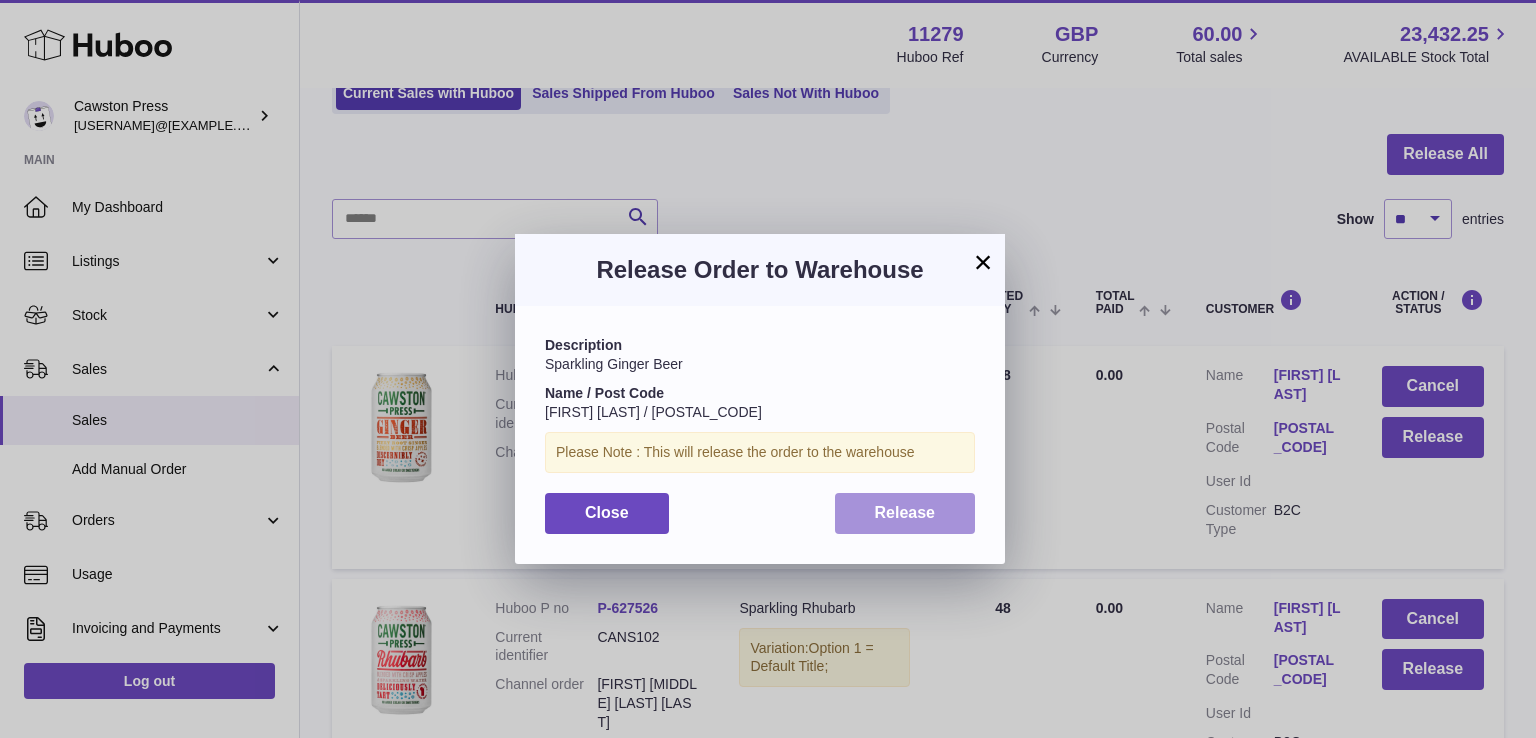click on "Release" at bounding box center (905, 513) 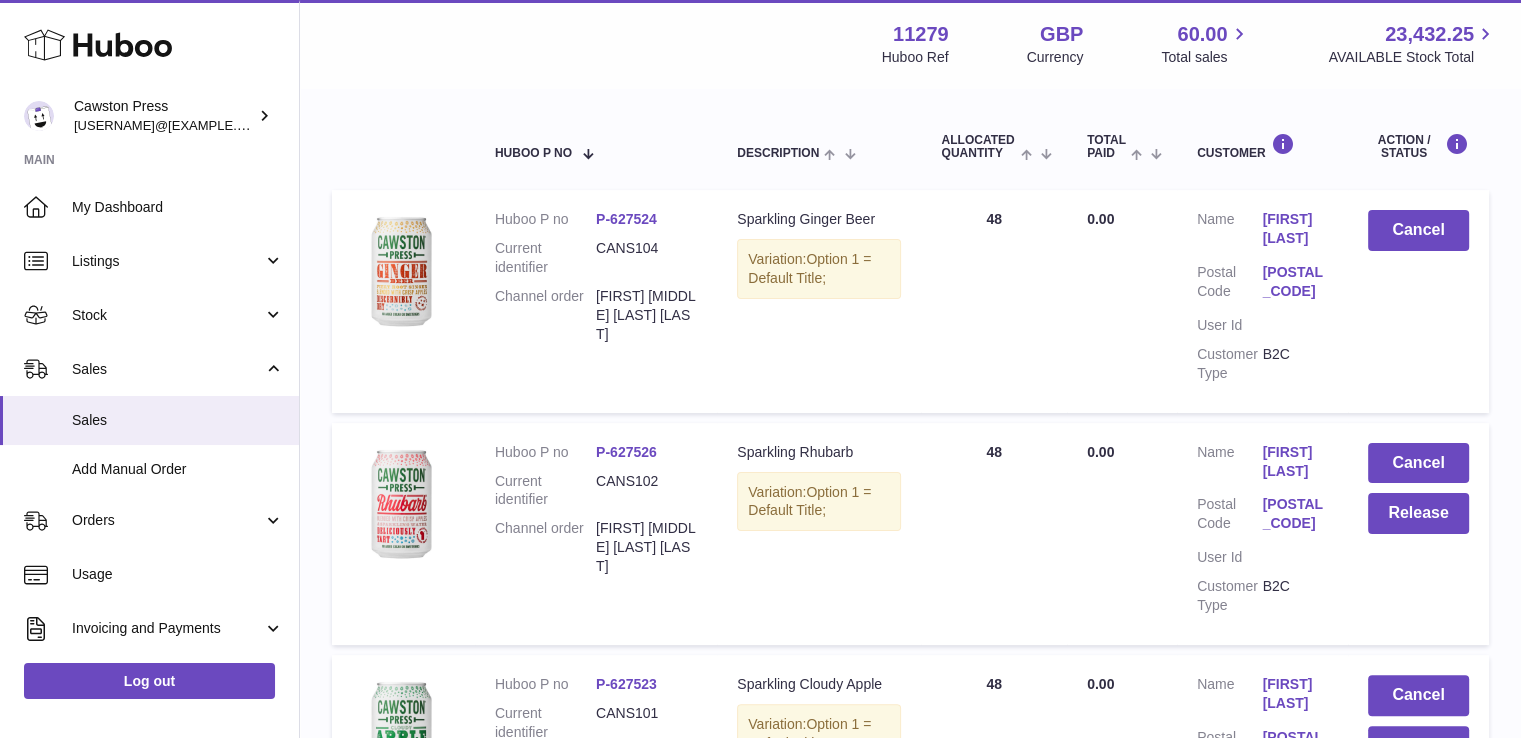 scroll, scrollTop: 315, scrollLeft: 0, axis: vertical 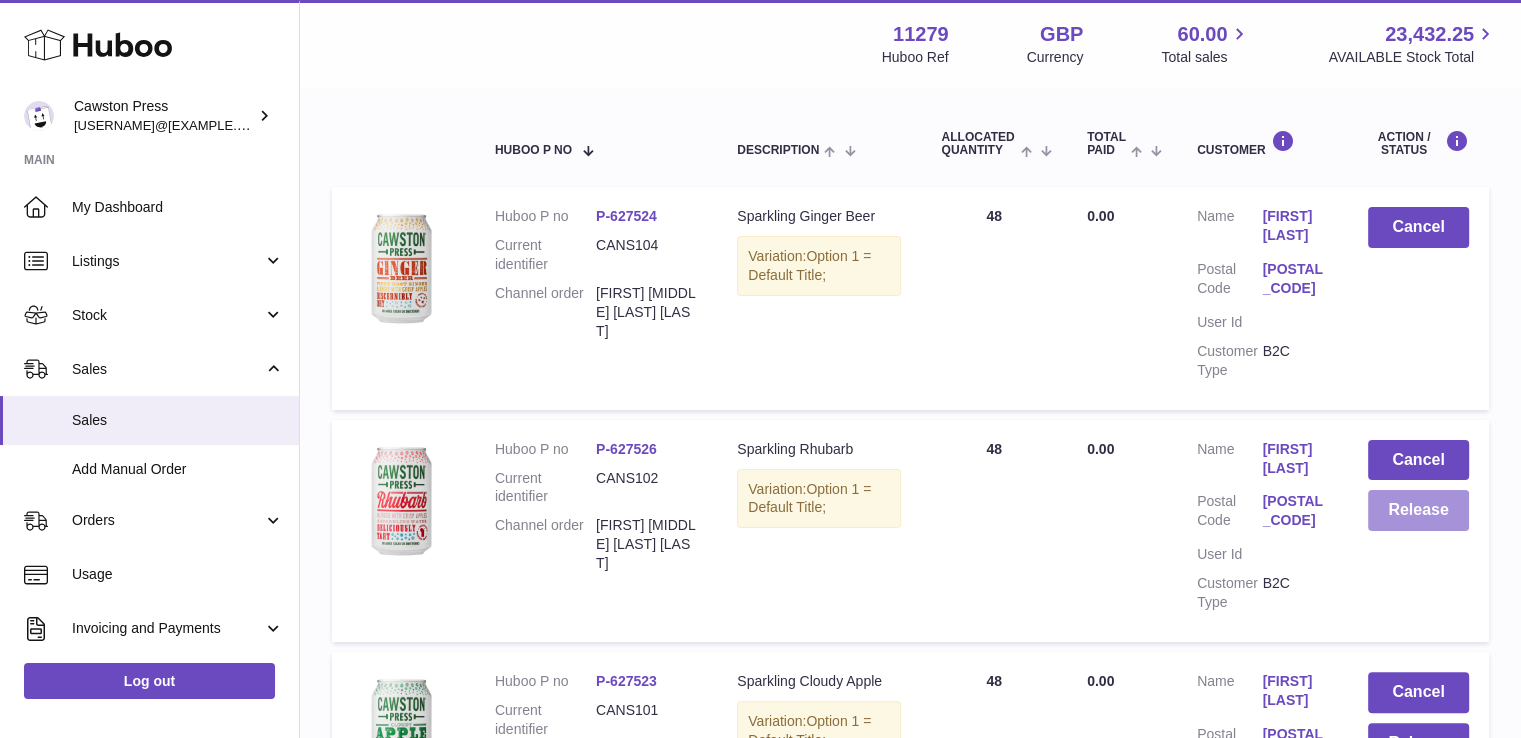 click on "Release" at bounding box center [1418, 510] 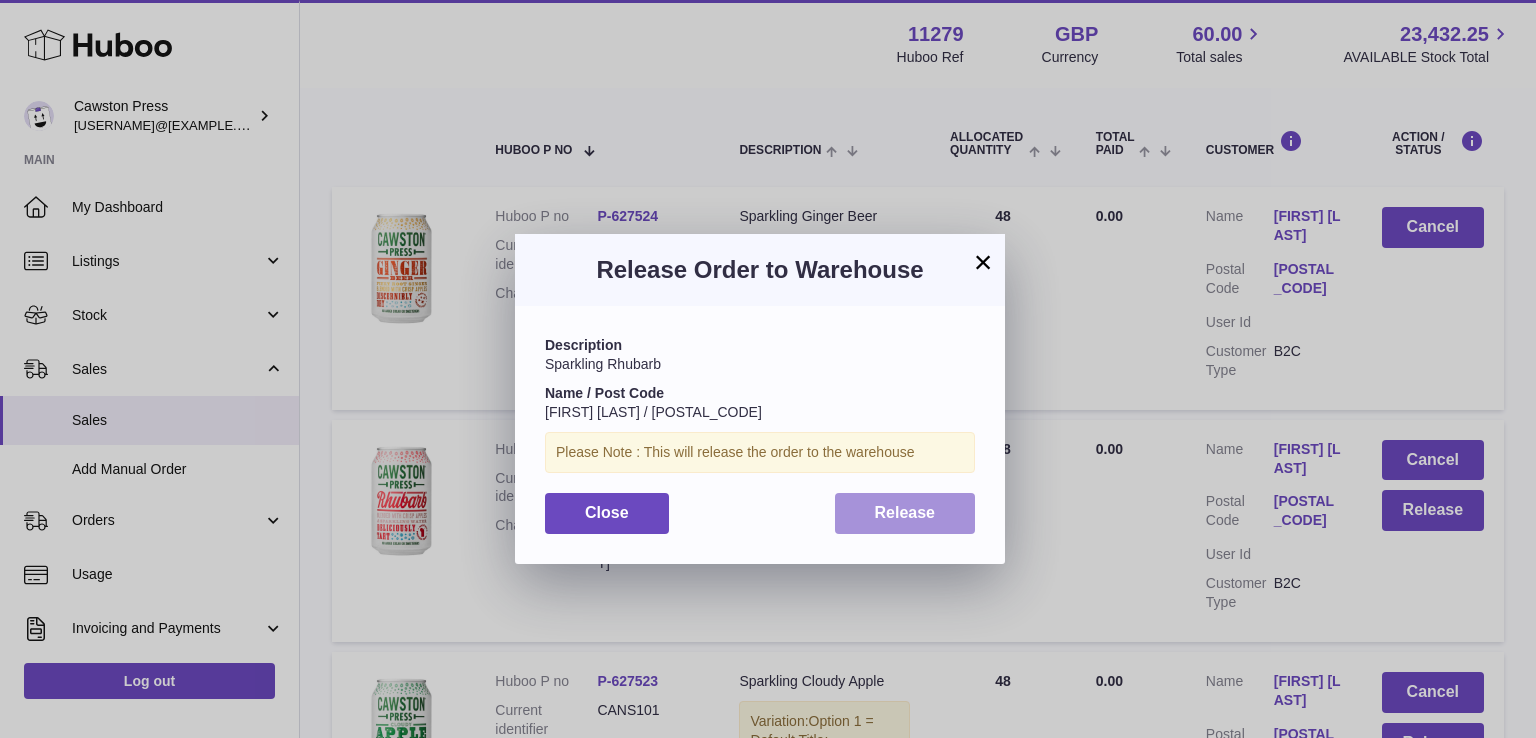click on "Release" at bounding box center (905, 513) 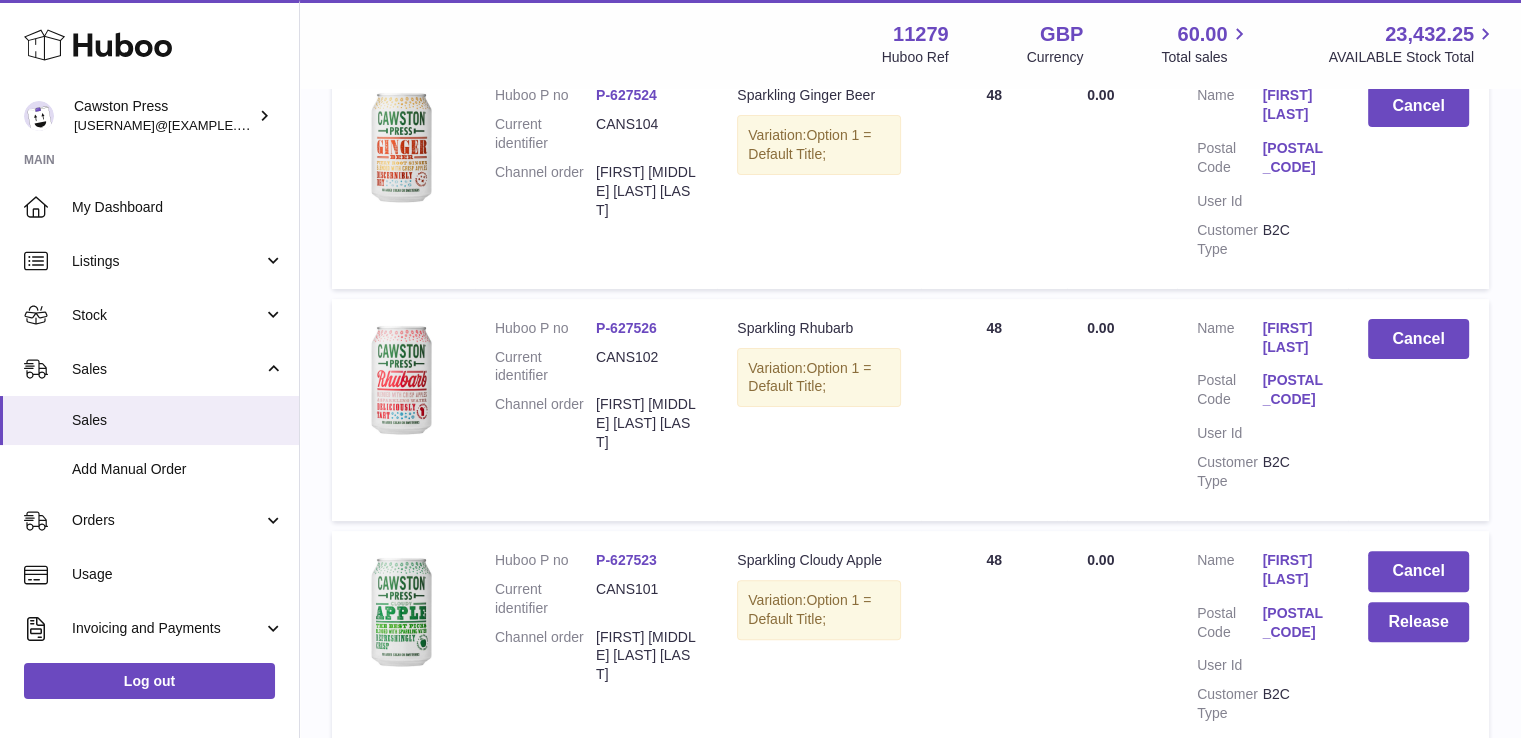 scroll, scrollTop: 439, scrollLeft: 0, axis: vertical 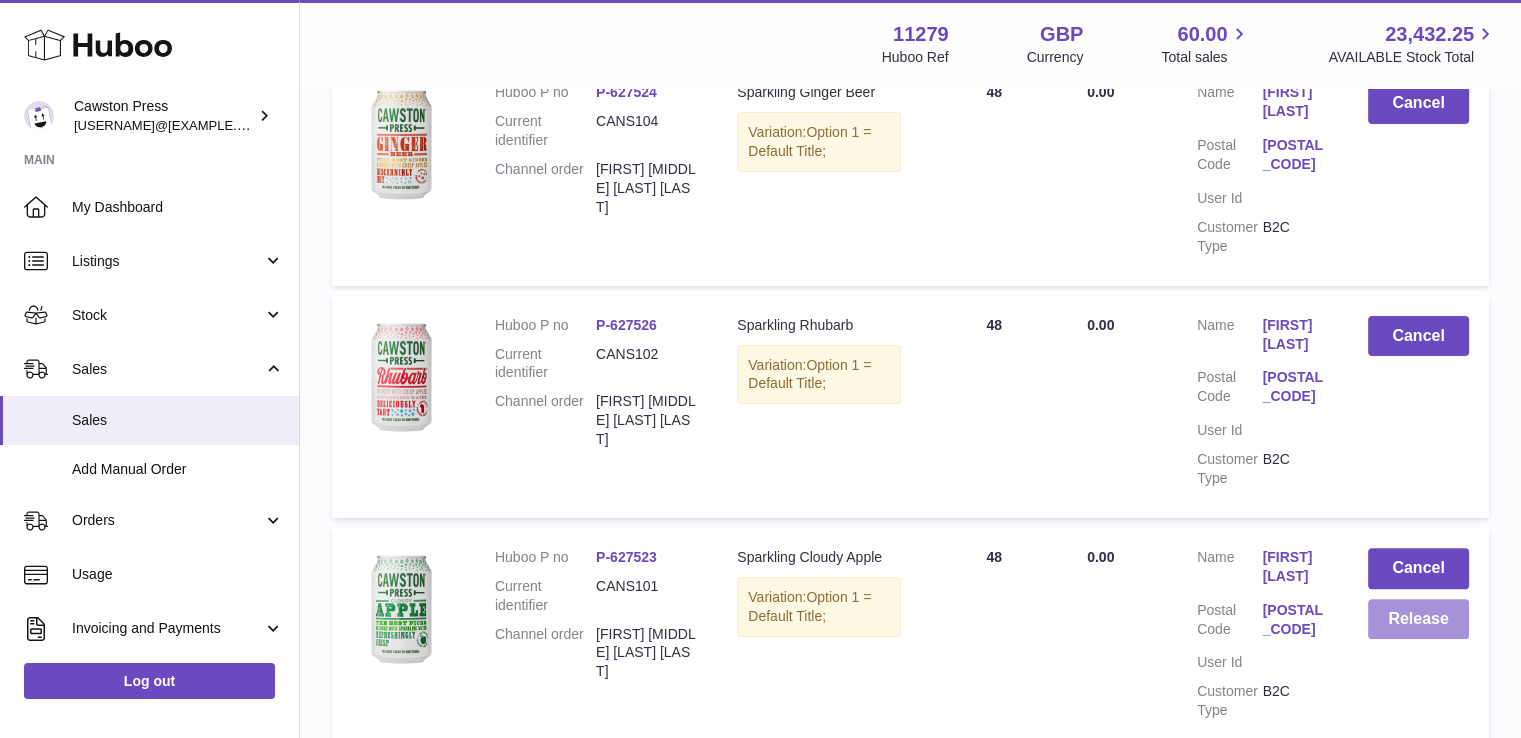 click on "Release" at bounding box center [1418, 619] 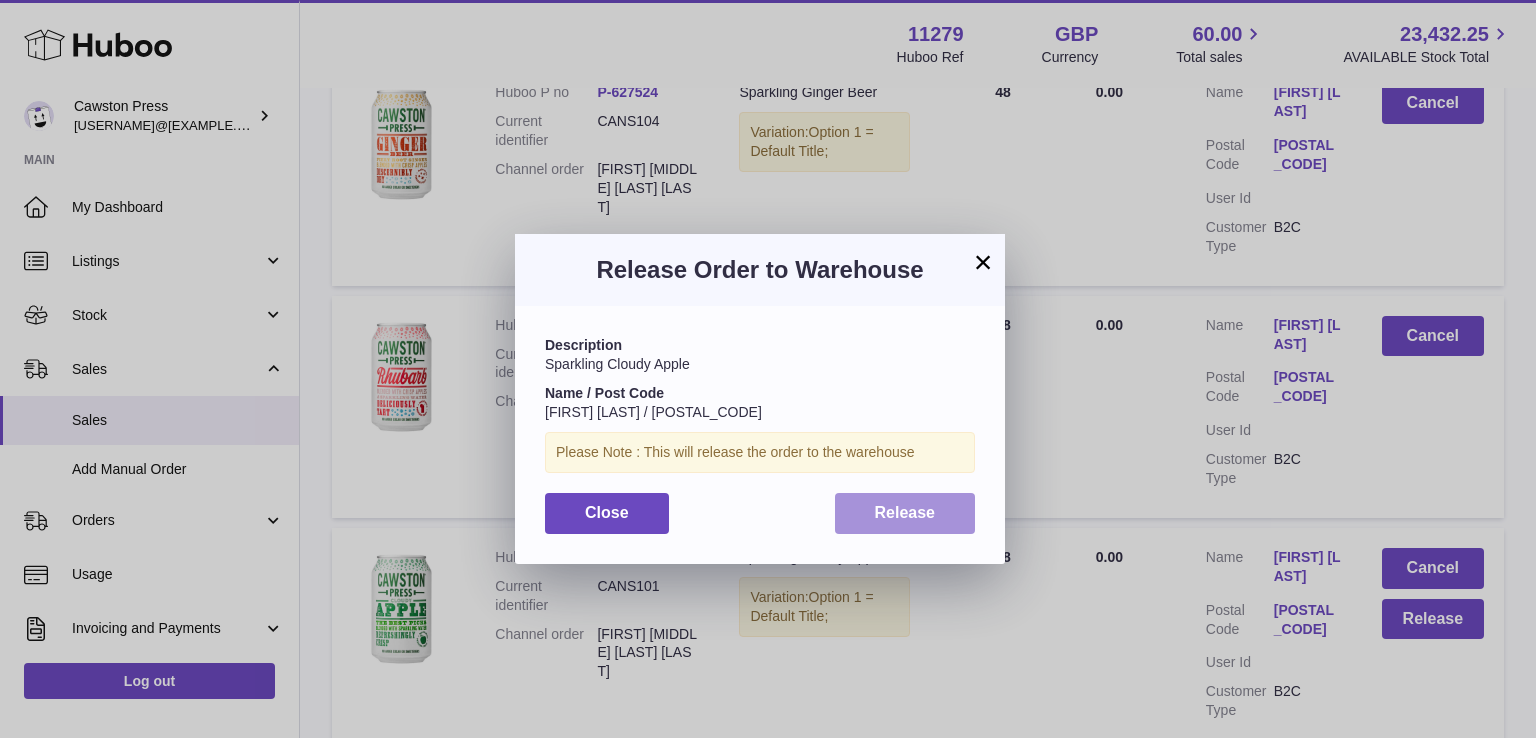 click on "Release" at bounding box center (905, 513) 